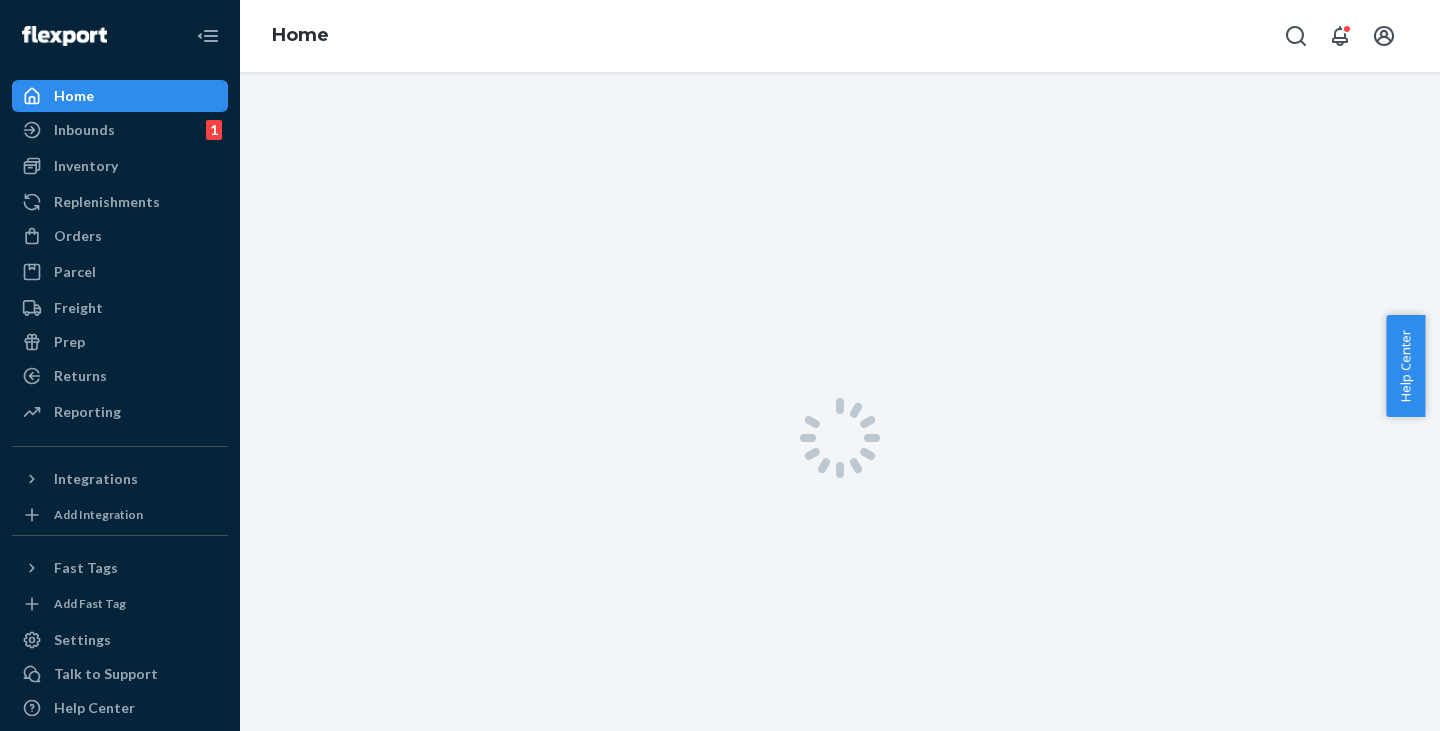 scroll, scrollTop: 0, scrollLeft: 0, axis: both 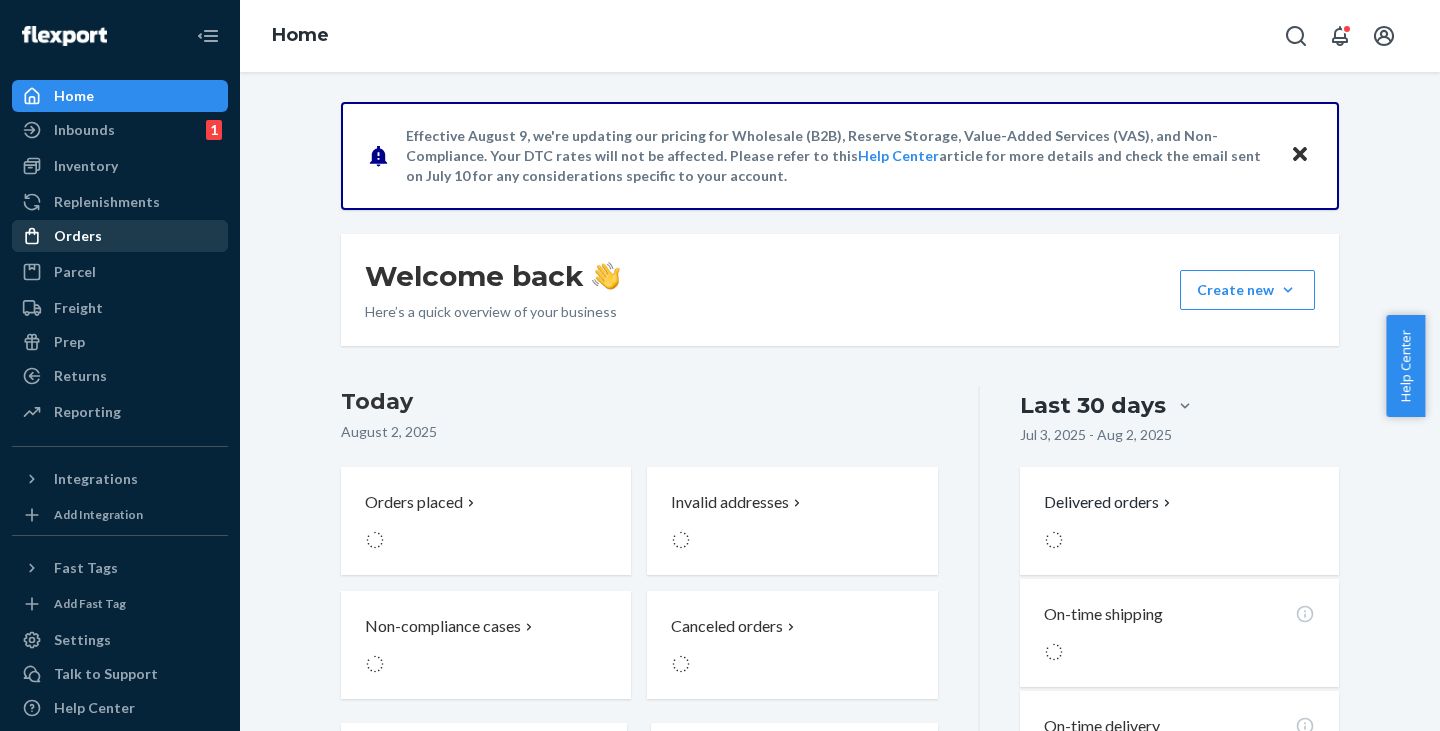 click on "Orders" at bounding box center [78, 236] 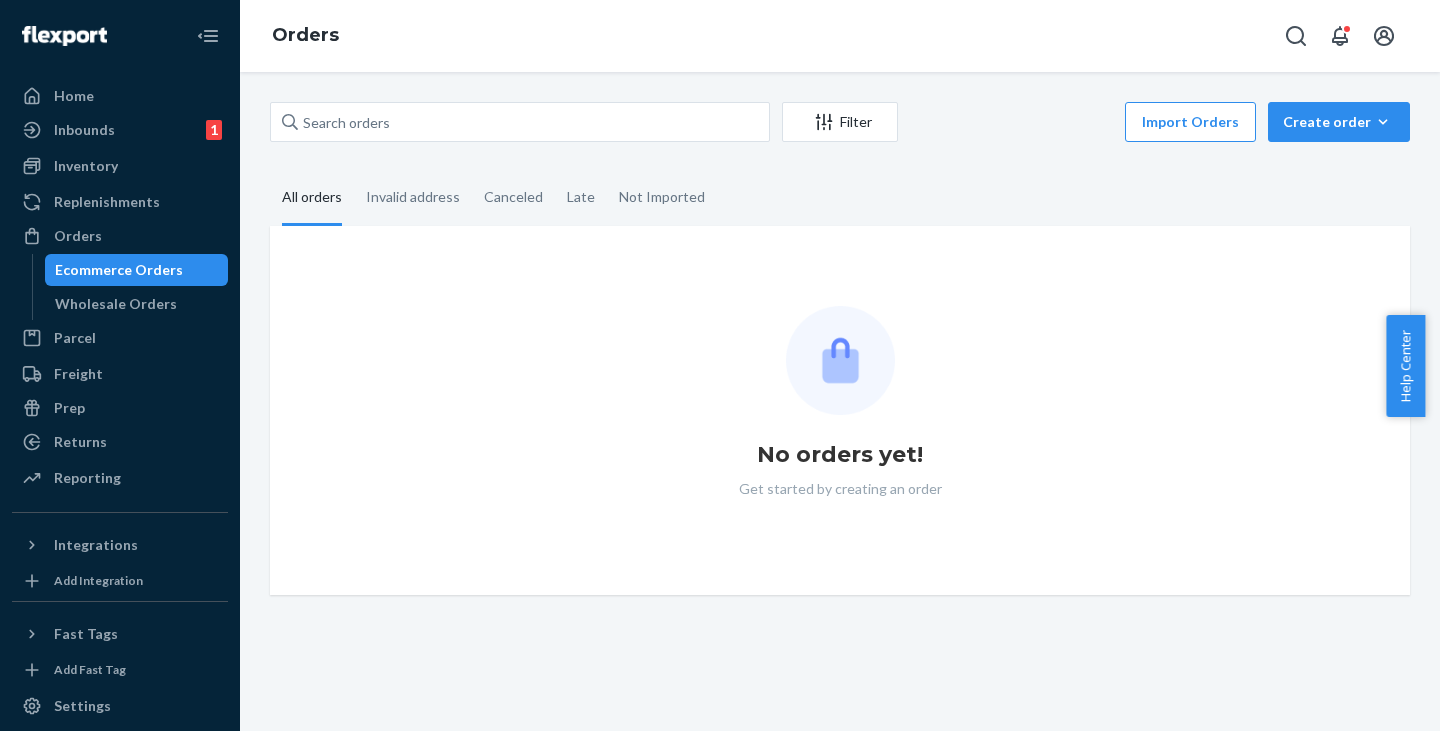 click on "Ecommerce Orders" at bounding box center (119, 270) 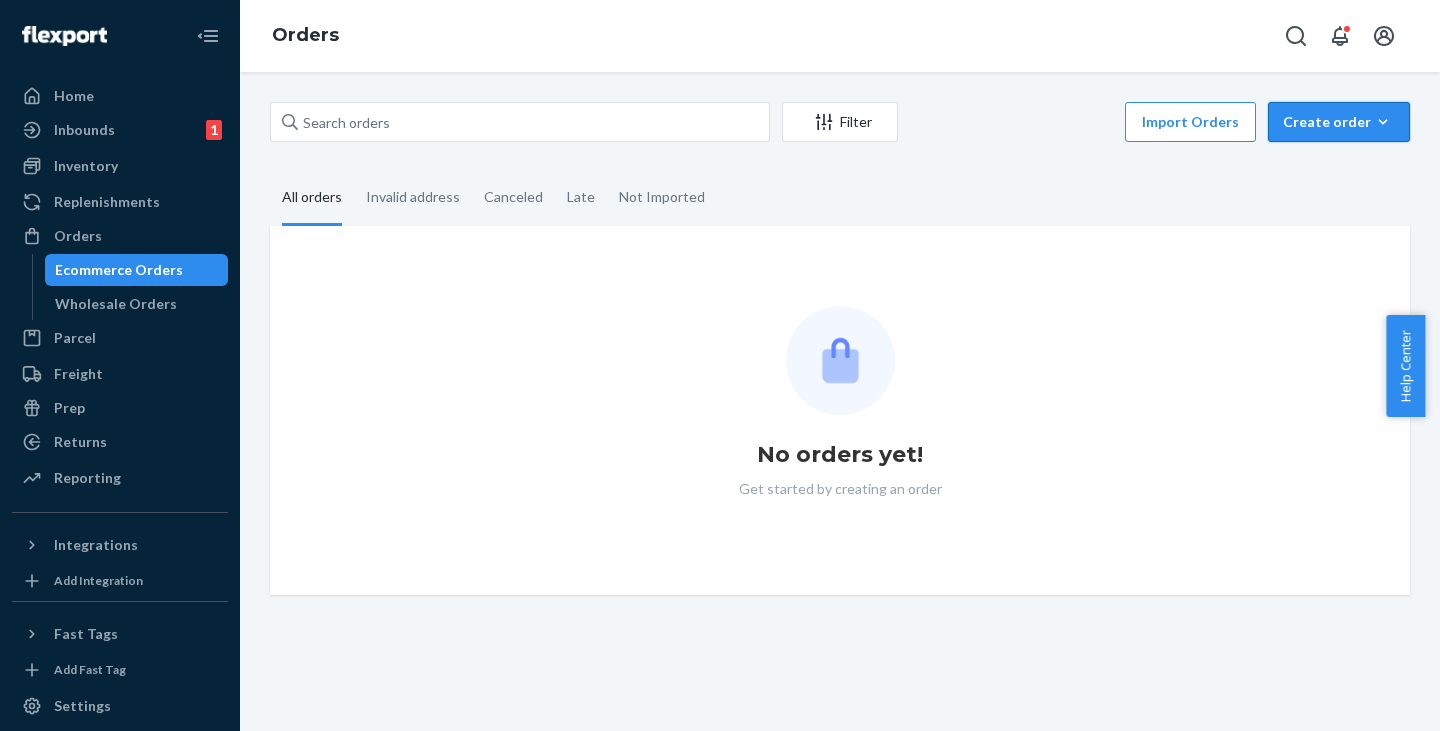 click on "Create order" at bounding box center (1339, 122) 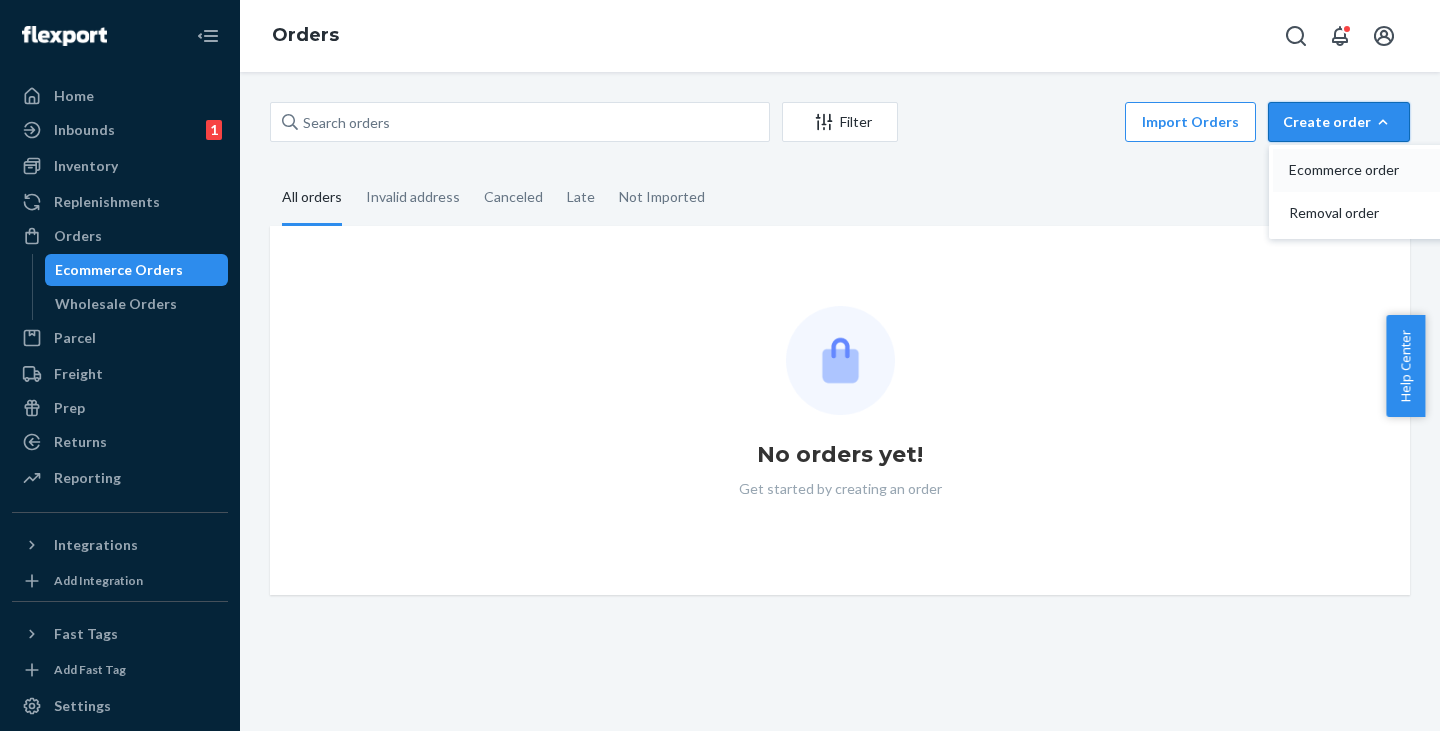 click on "Ecommerce order" at bounding box center (1351, 170) 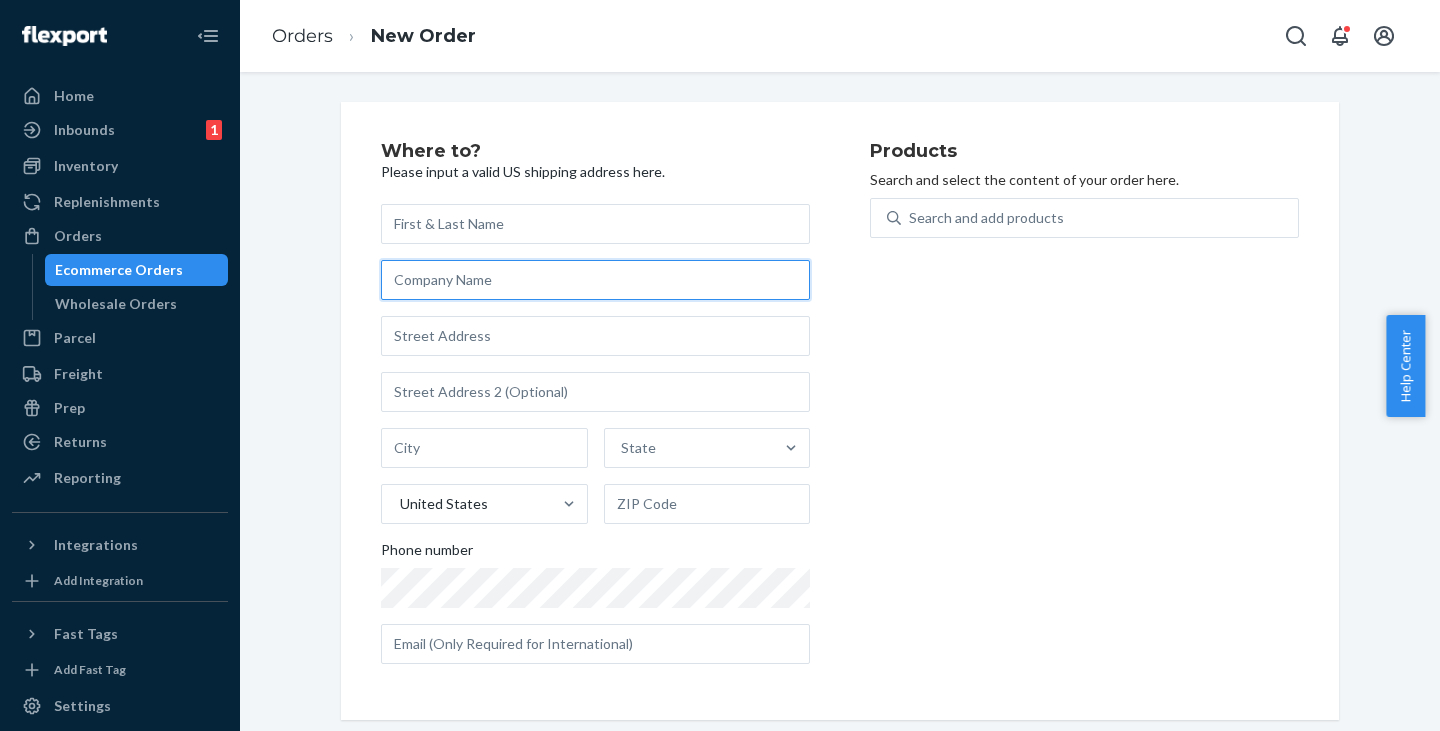 click at bounding box center [595, 280] 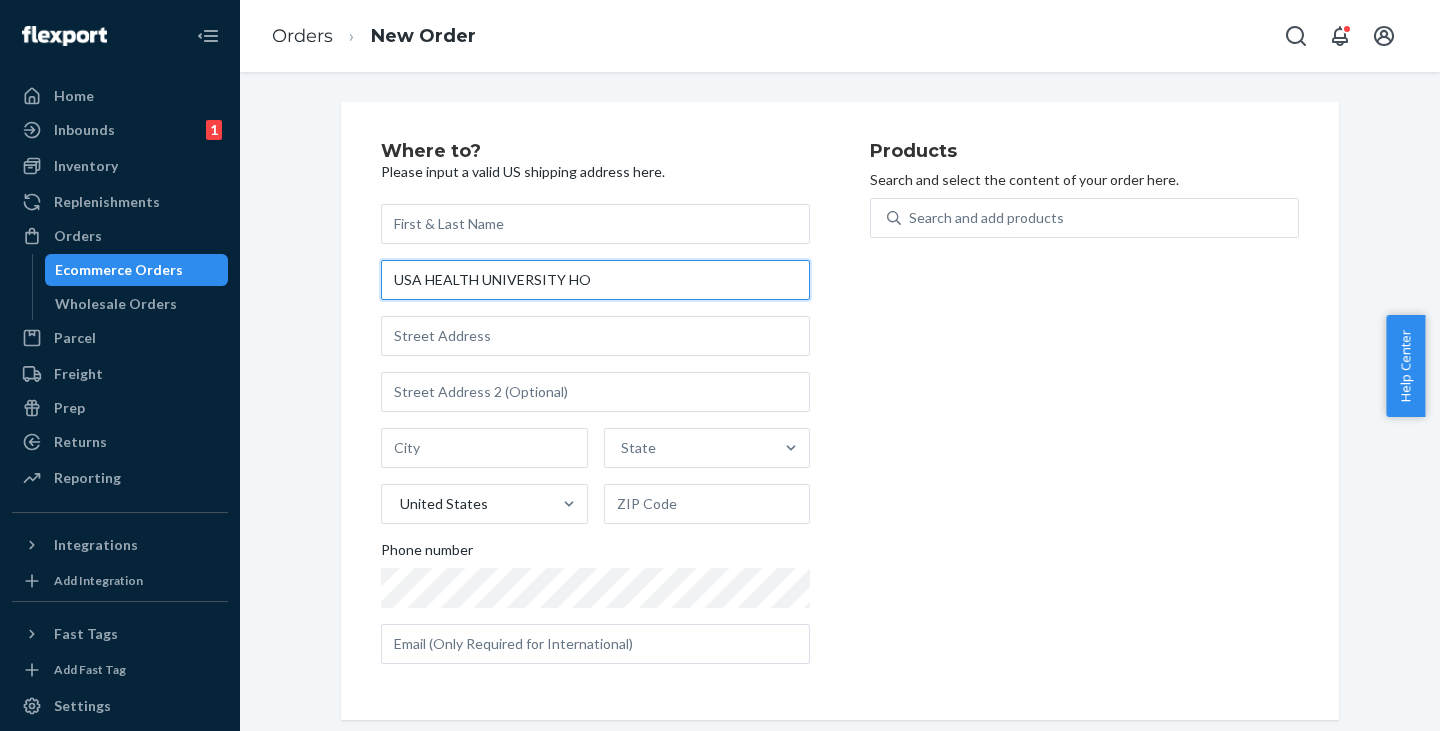 type on "USA HEALTH UNIVERSITY HO" 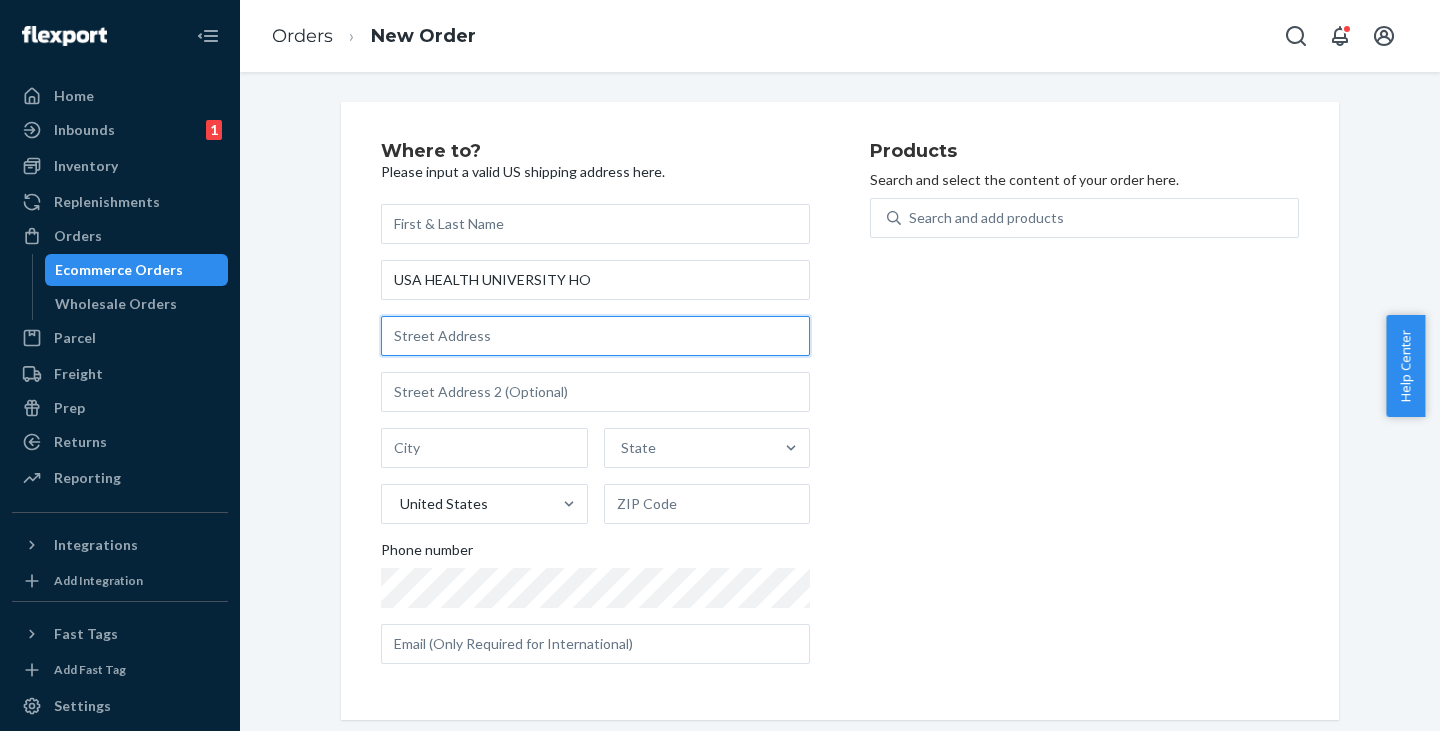 click at bounding box center [595, 336] 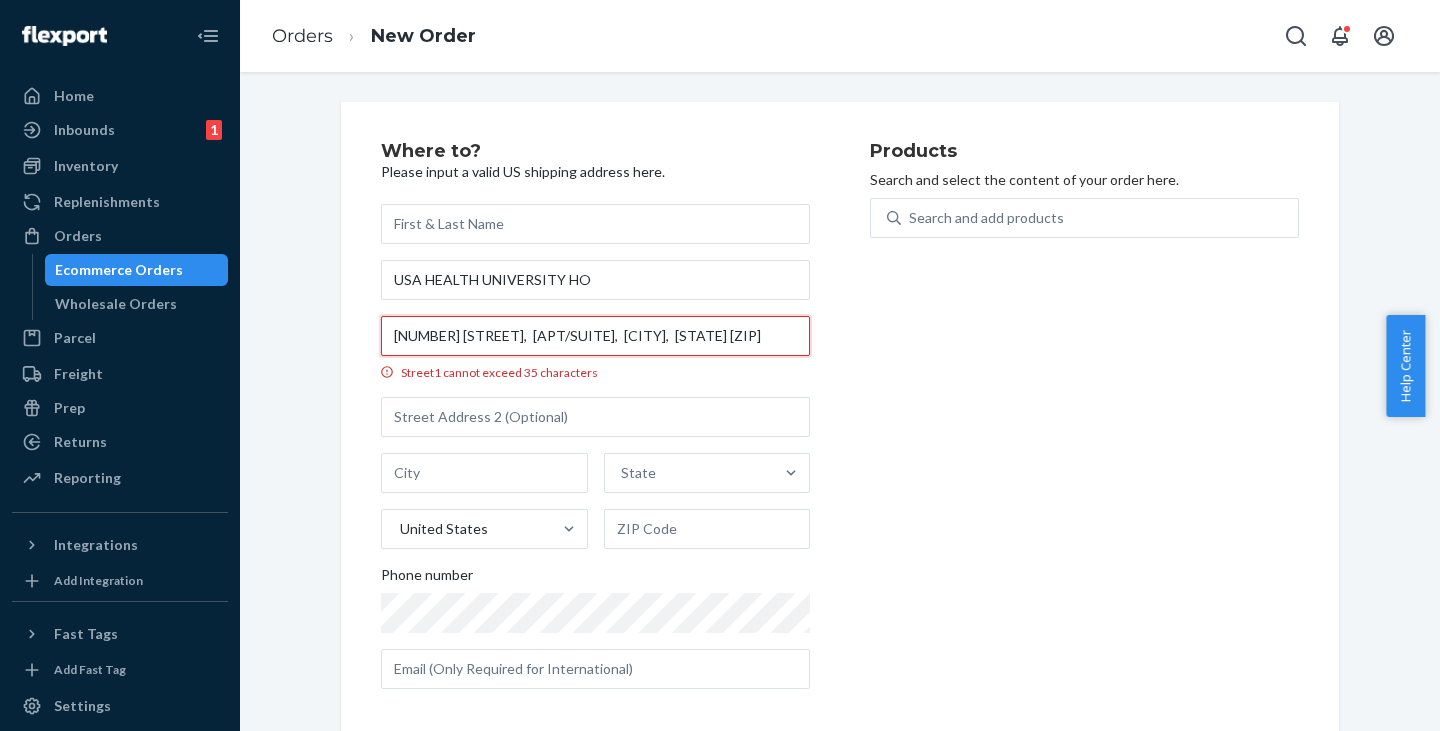 scroll, scrollTop: 0, scrollLeft: 146, axis: horizontal 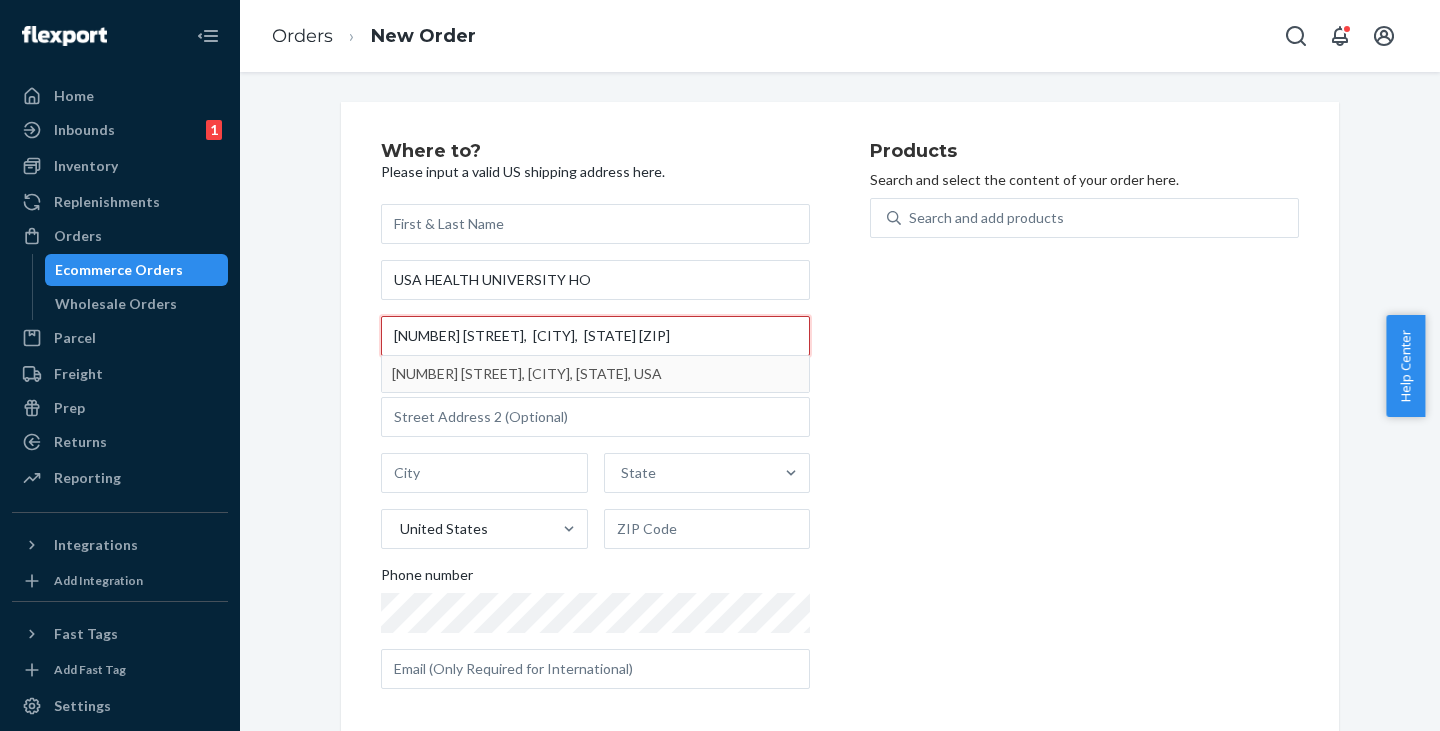 type on "[NUMBER] [STREET],  [CITY],  [STATE] [ZIP]" 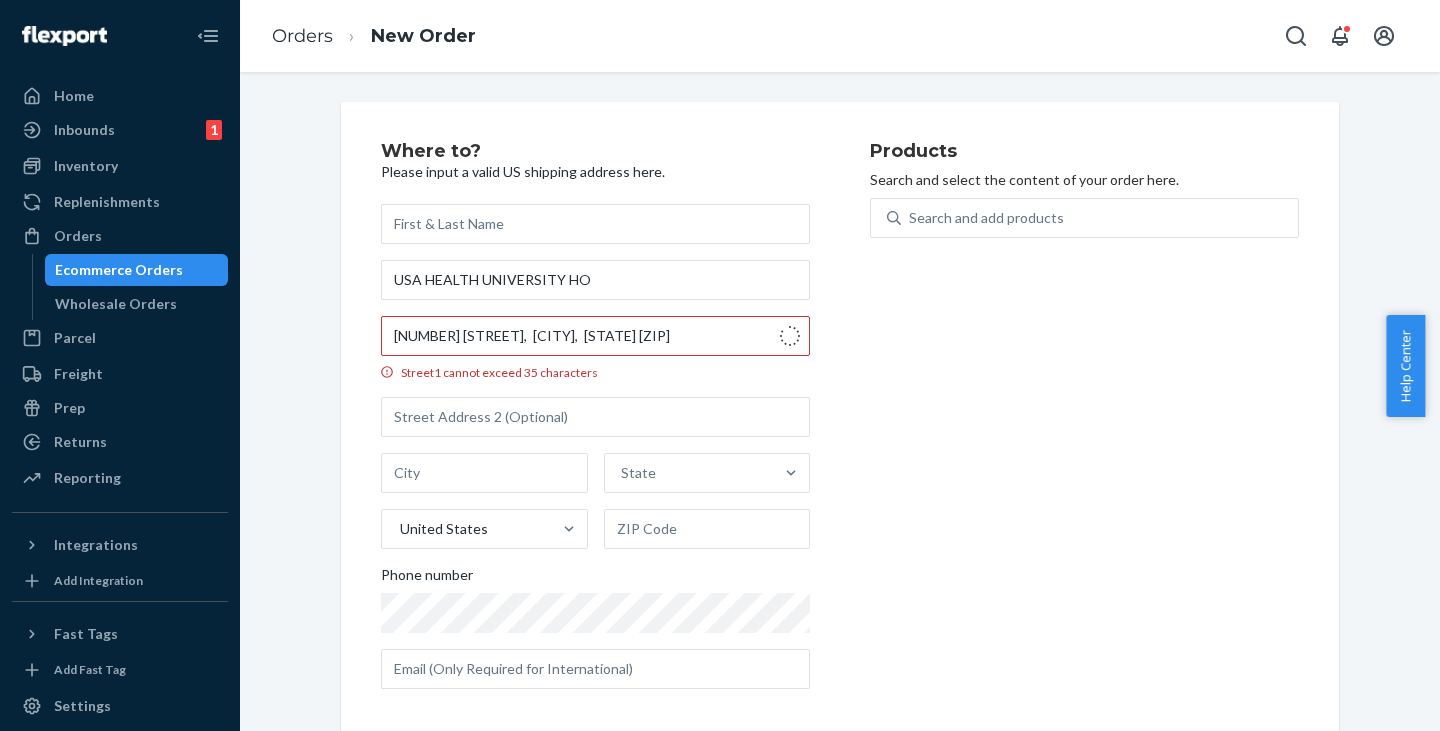 type on "Mobile" 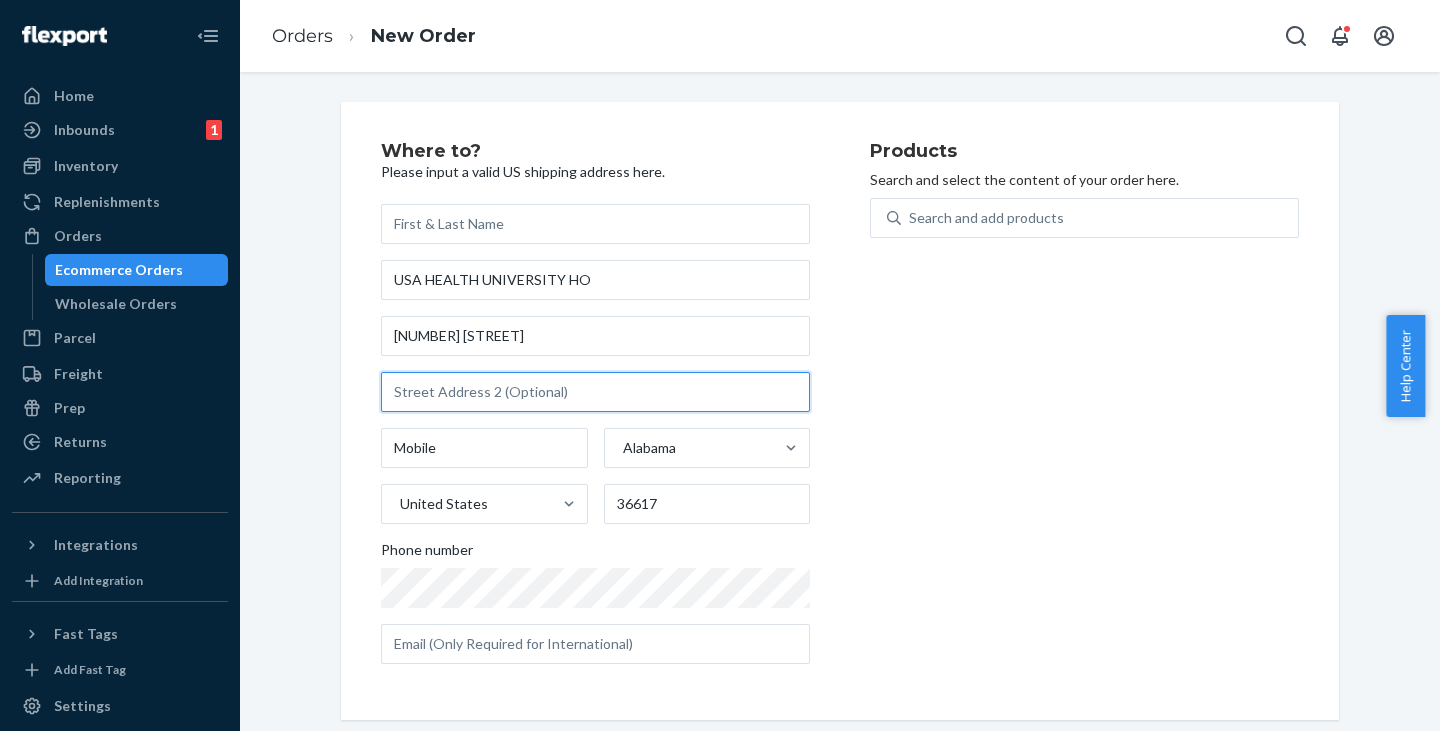 click at bounding box center (595, 392) 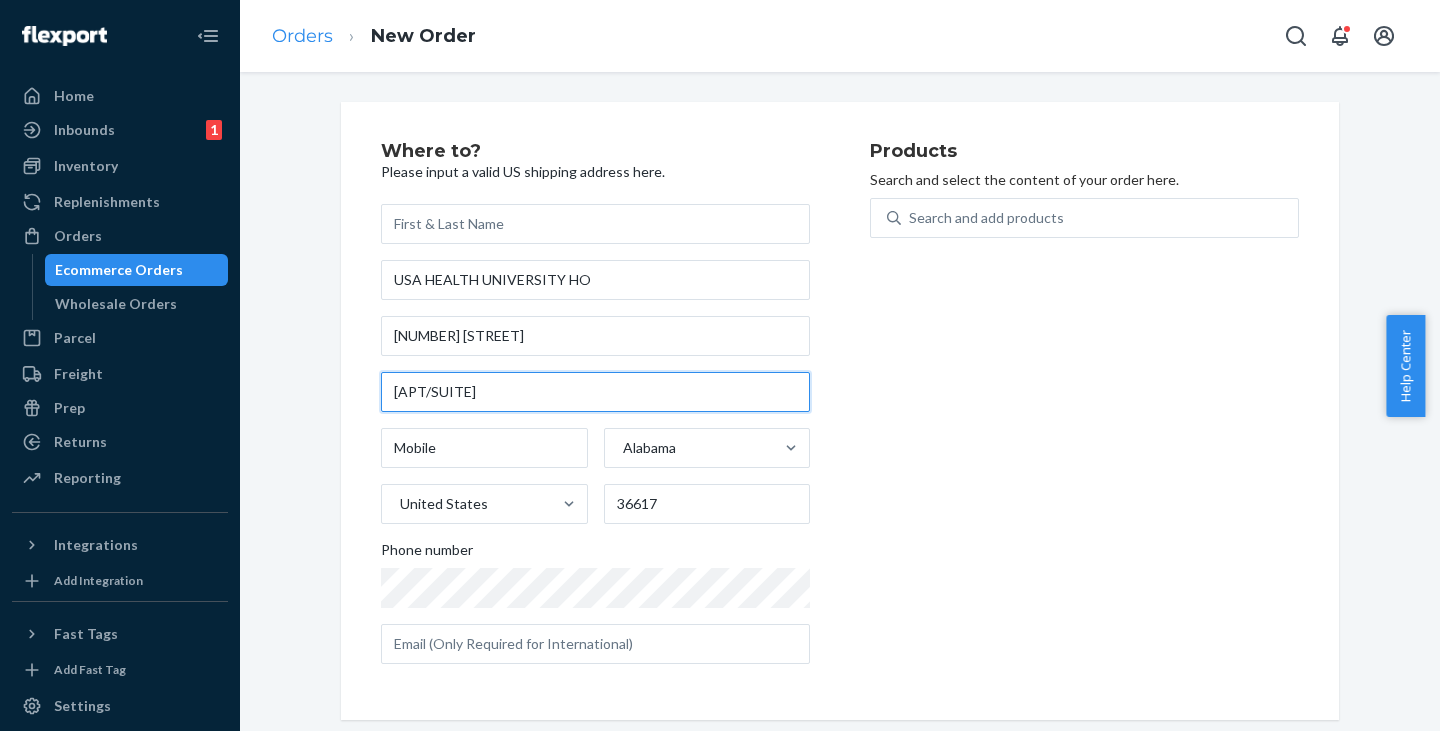 type on "[APT/SUITE]" 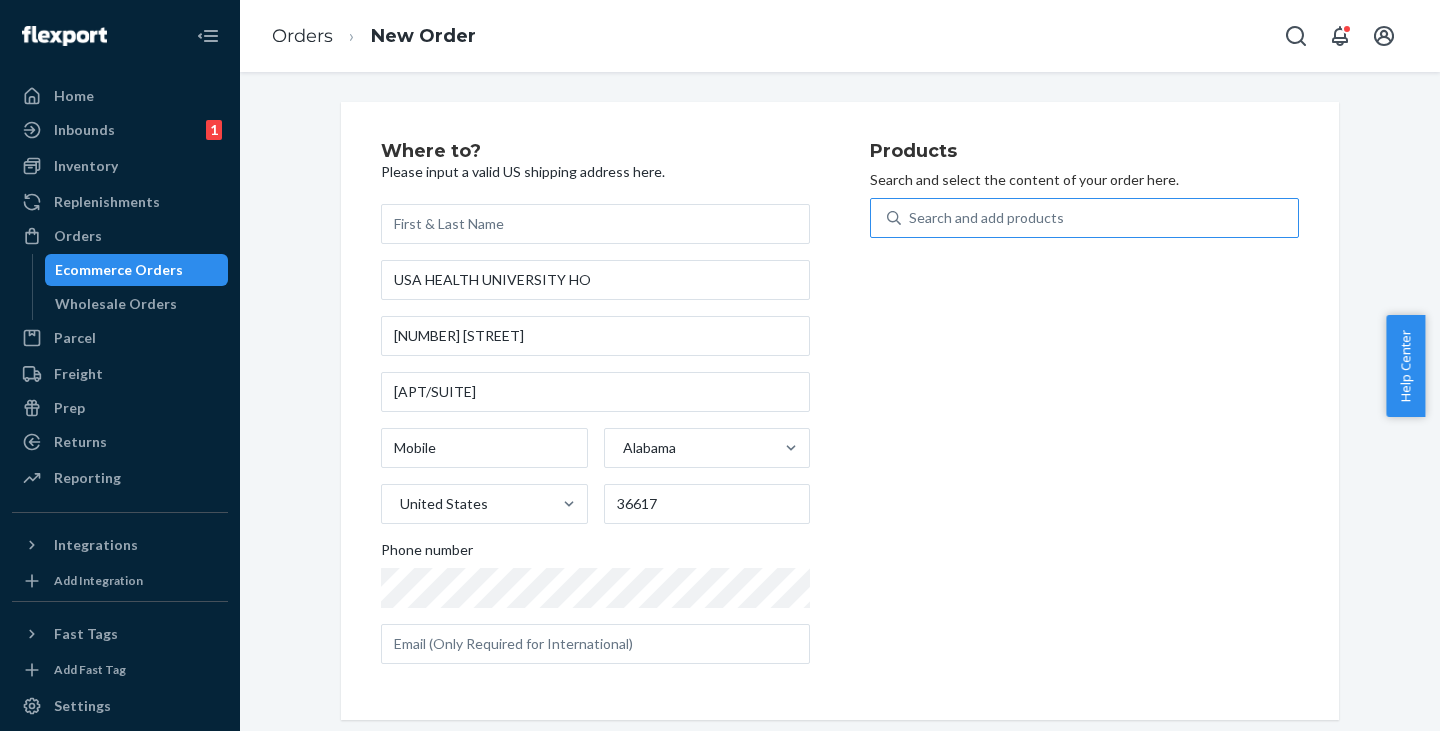click on "Search and add products" at bounding box center (986, 218) 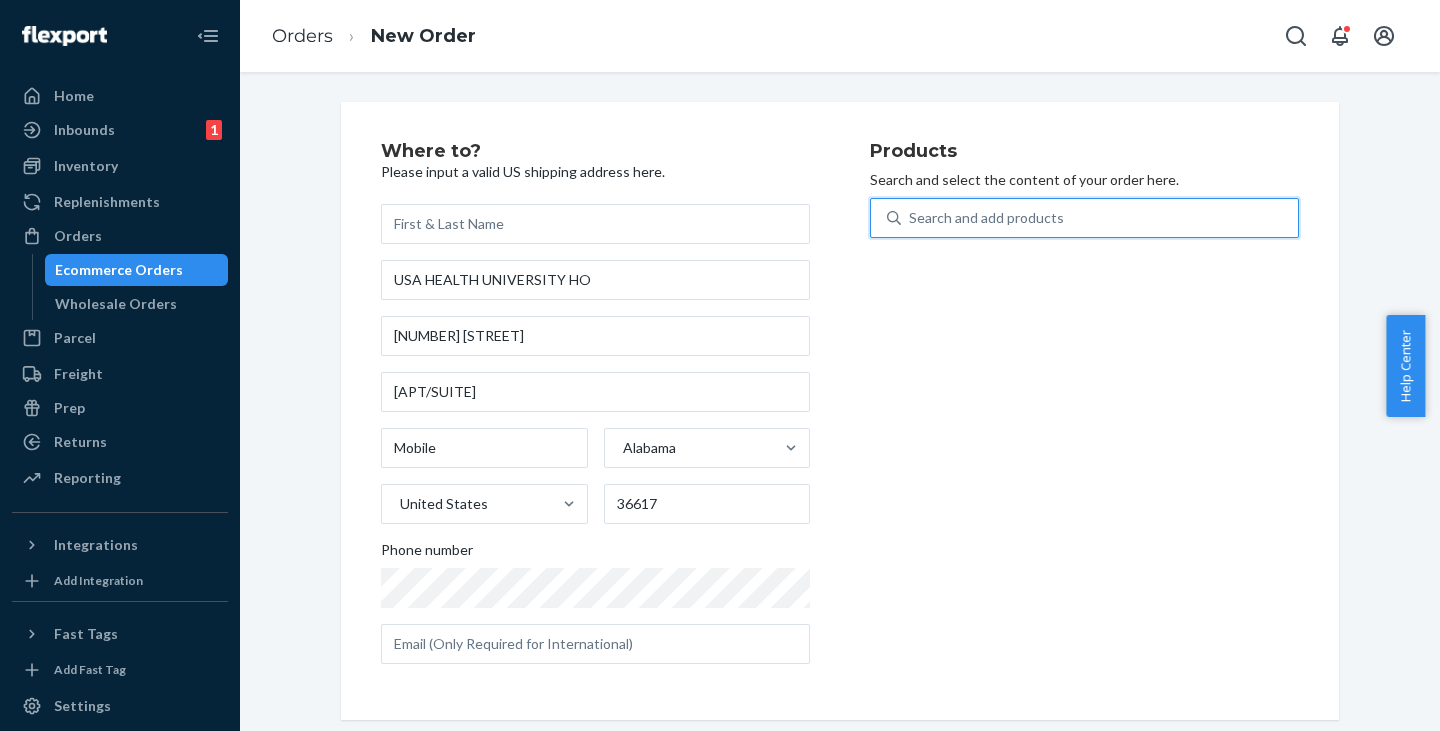 paste on "JWCG265WH" 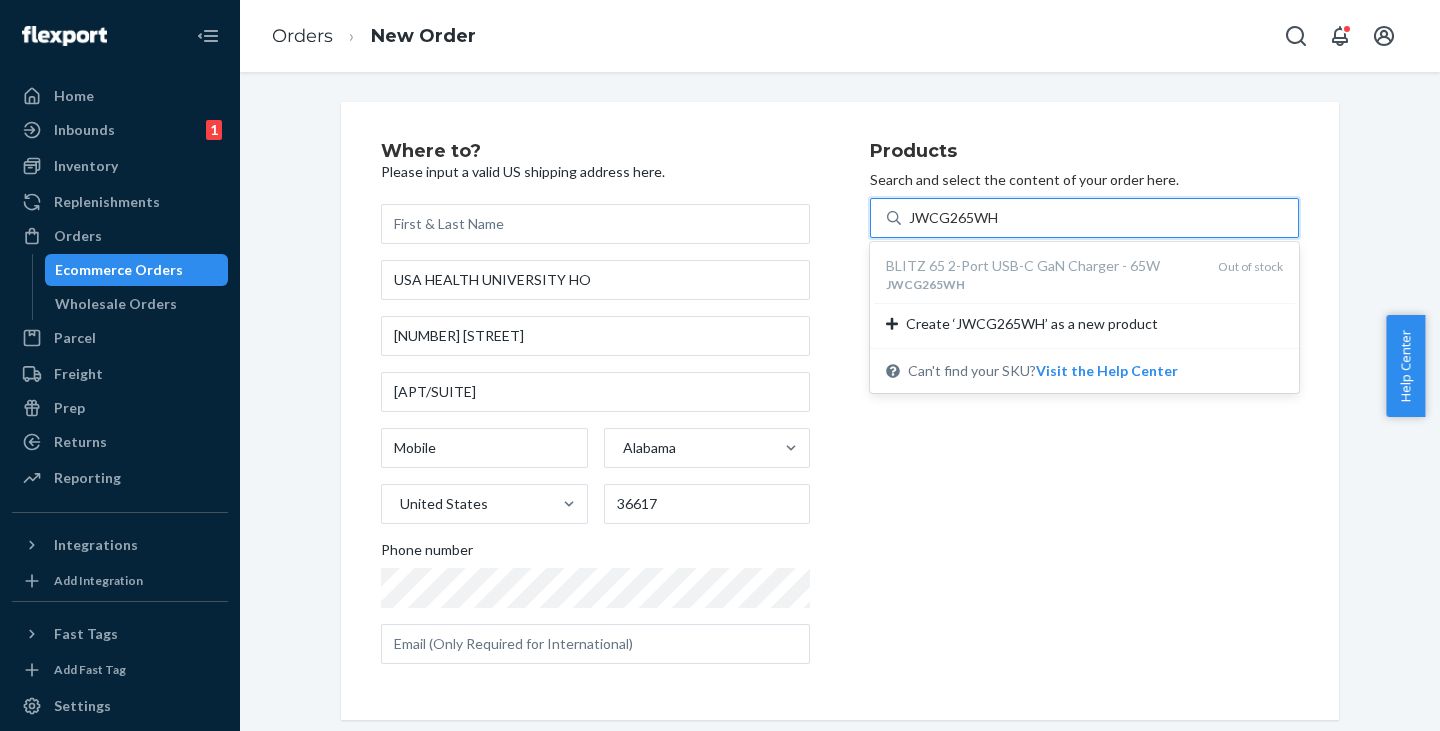 click on "BLITZ 65 2-Port USB-C GaN Charger - 65W" at bounding box center [1044, 266] 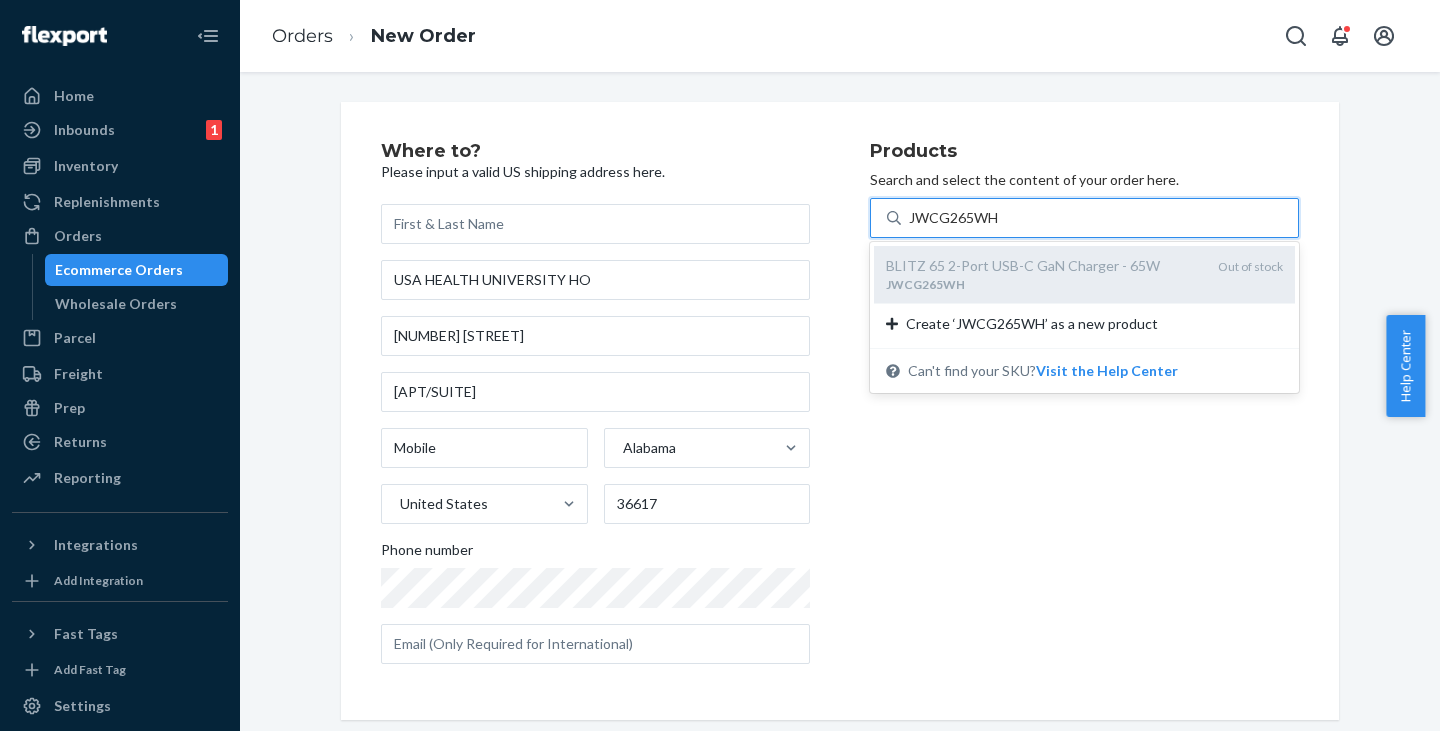 click on "JWCG265WH" at bounding box center [1044, 284] 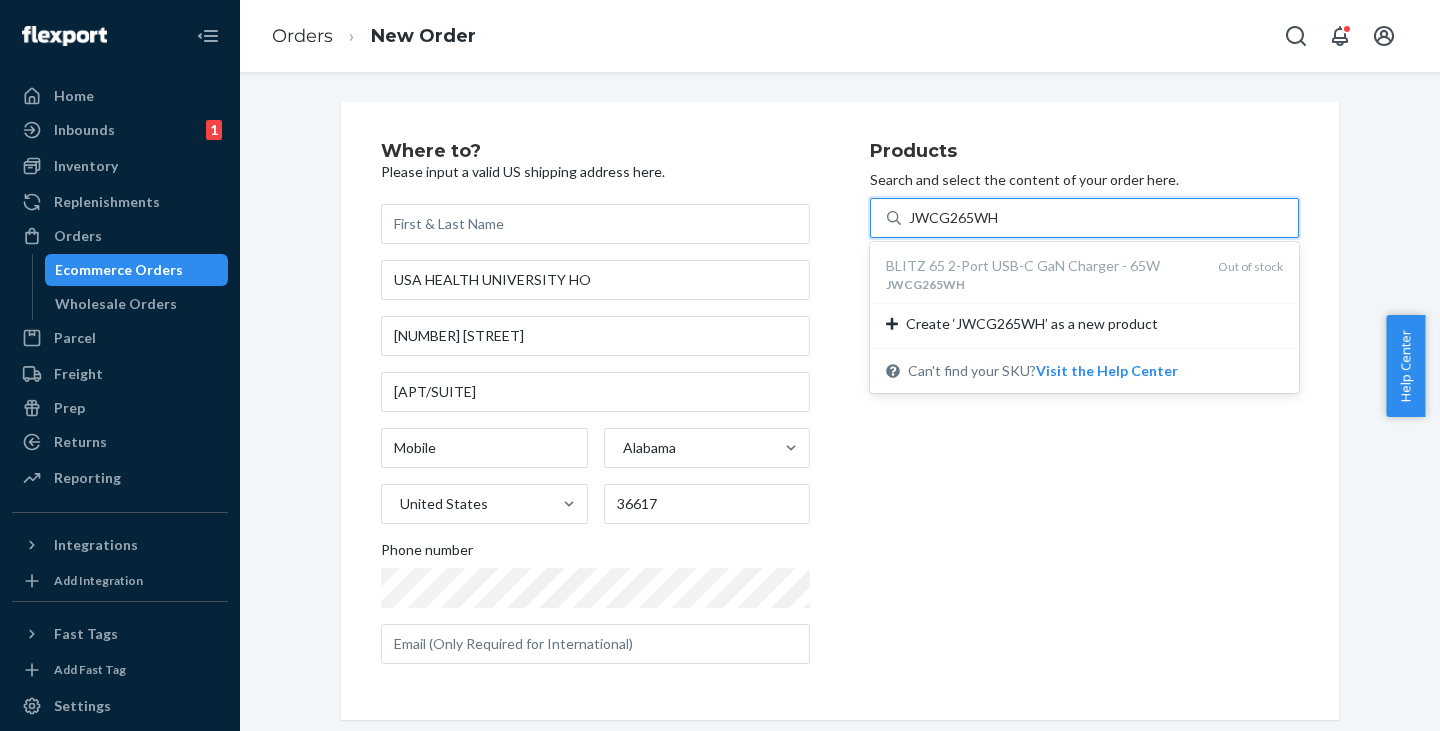type on "JWCG265WH" 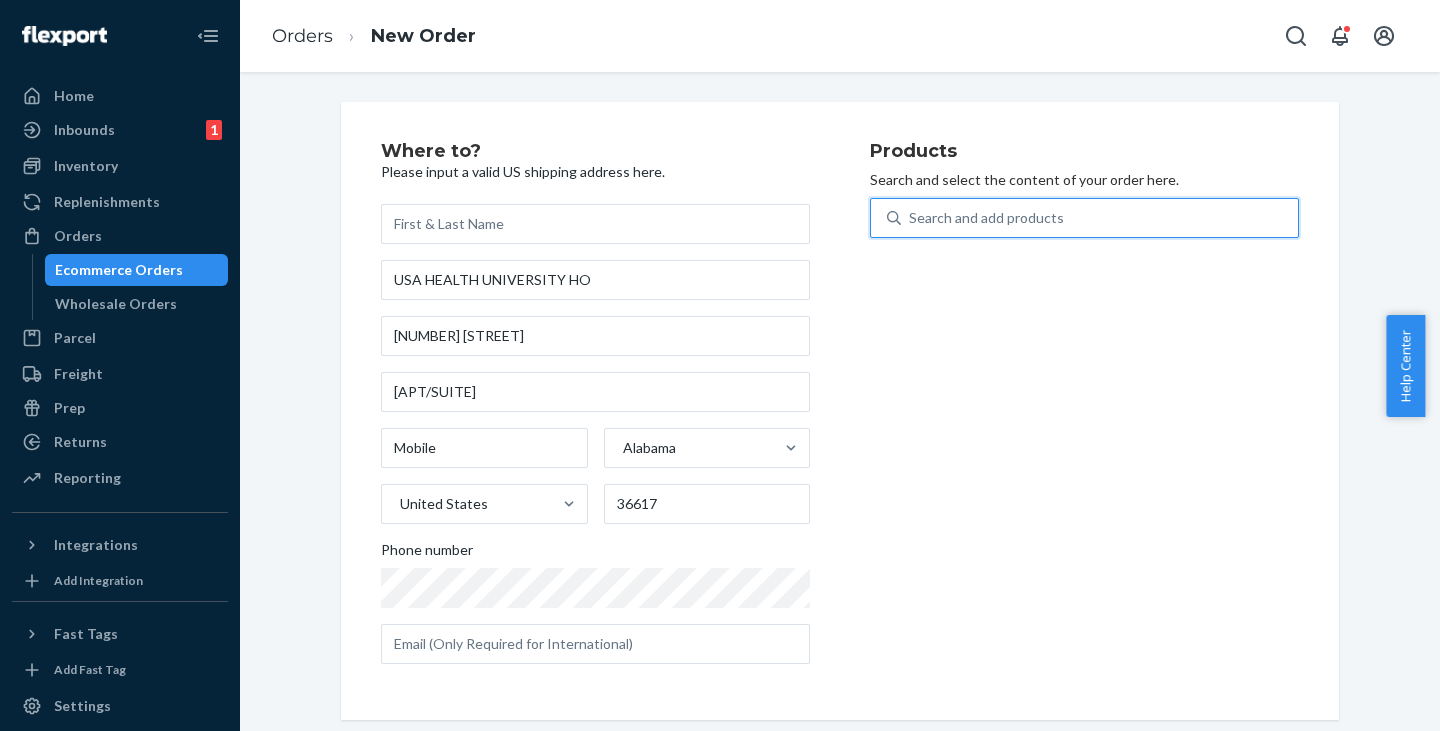 click on "Search and add products" at bounding box center [986, 218] 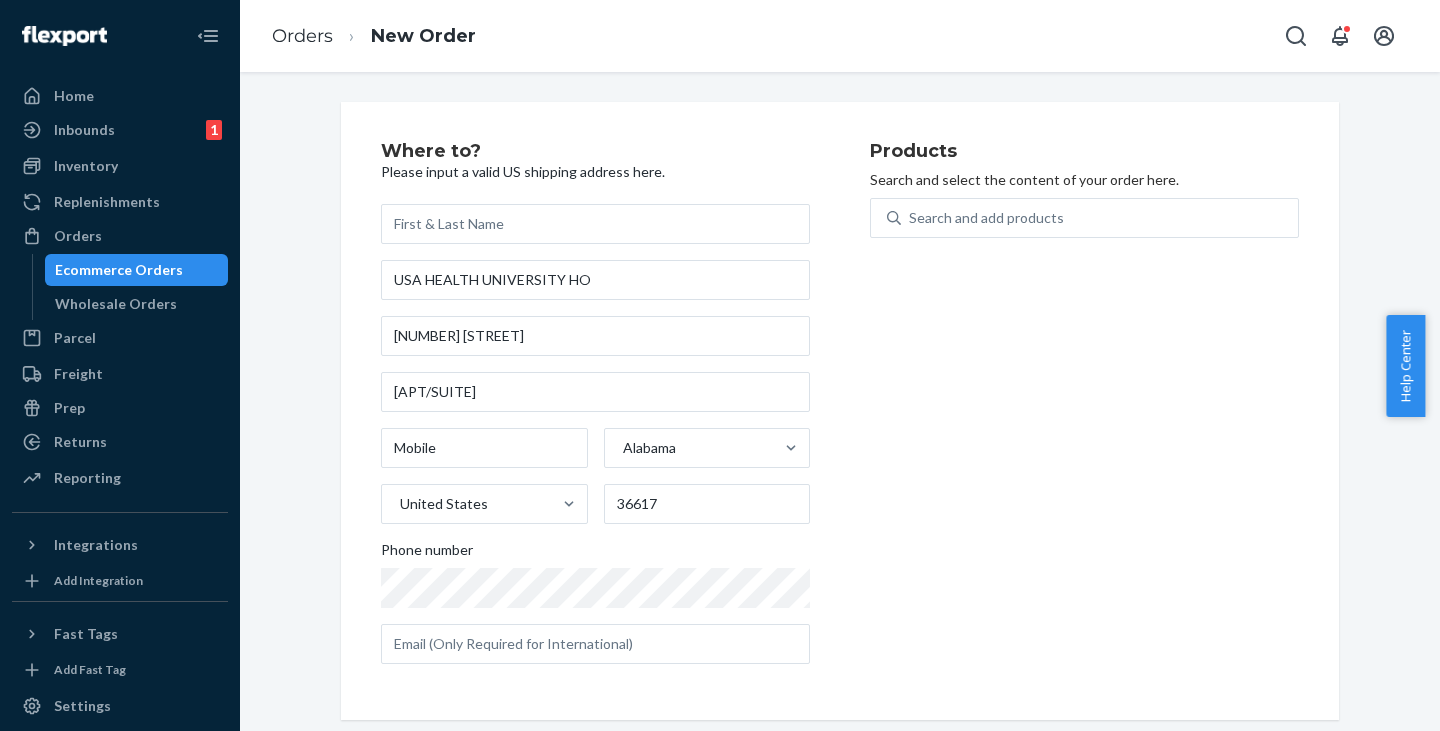 drag, startPoint x: 947, startPoint y: 211, endPoint x: 933, endPoint y: 304, distance: 94.04786 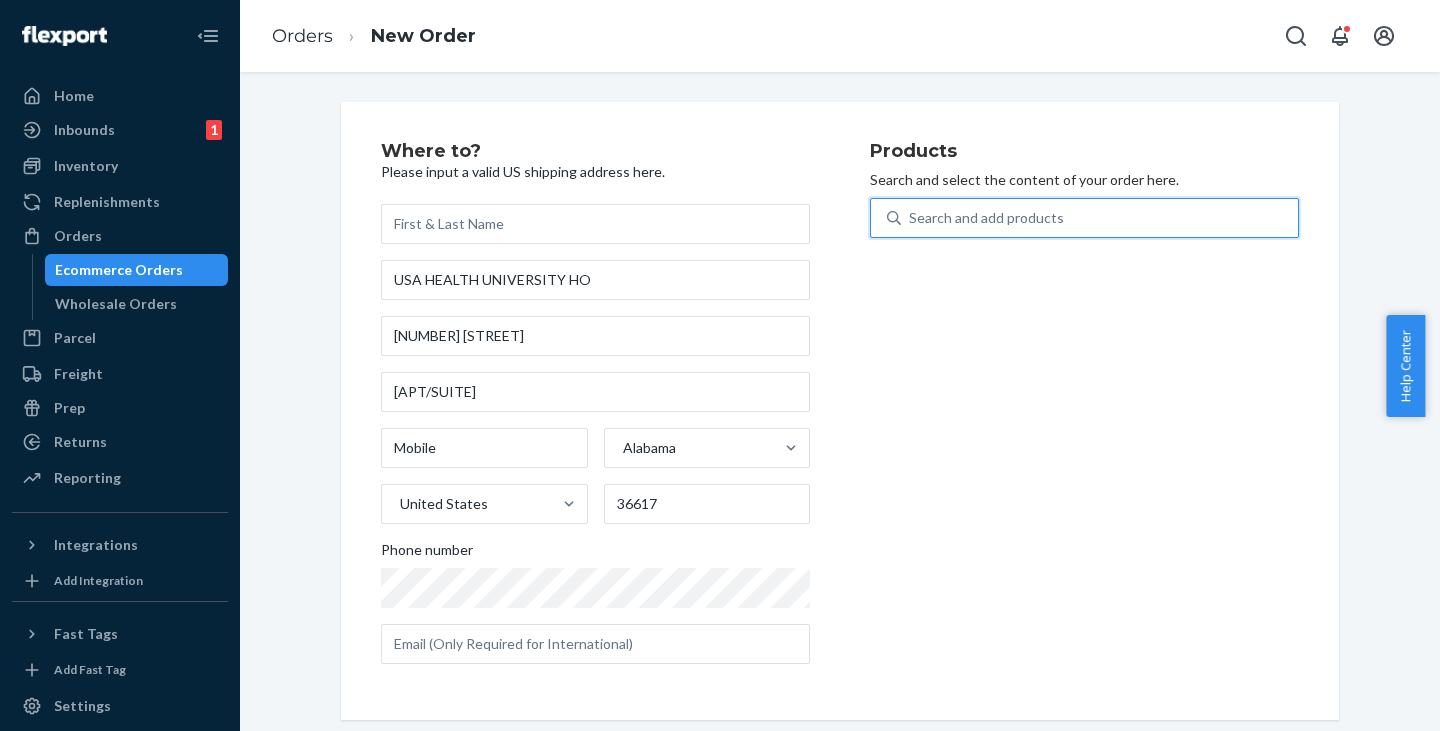 click on "Search and add products" at bounding box center [986, 218] 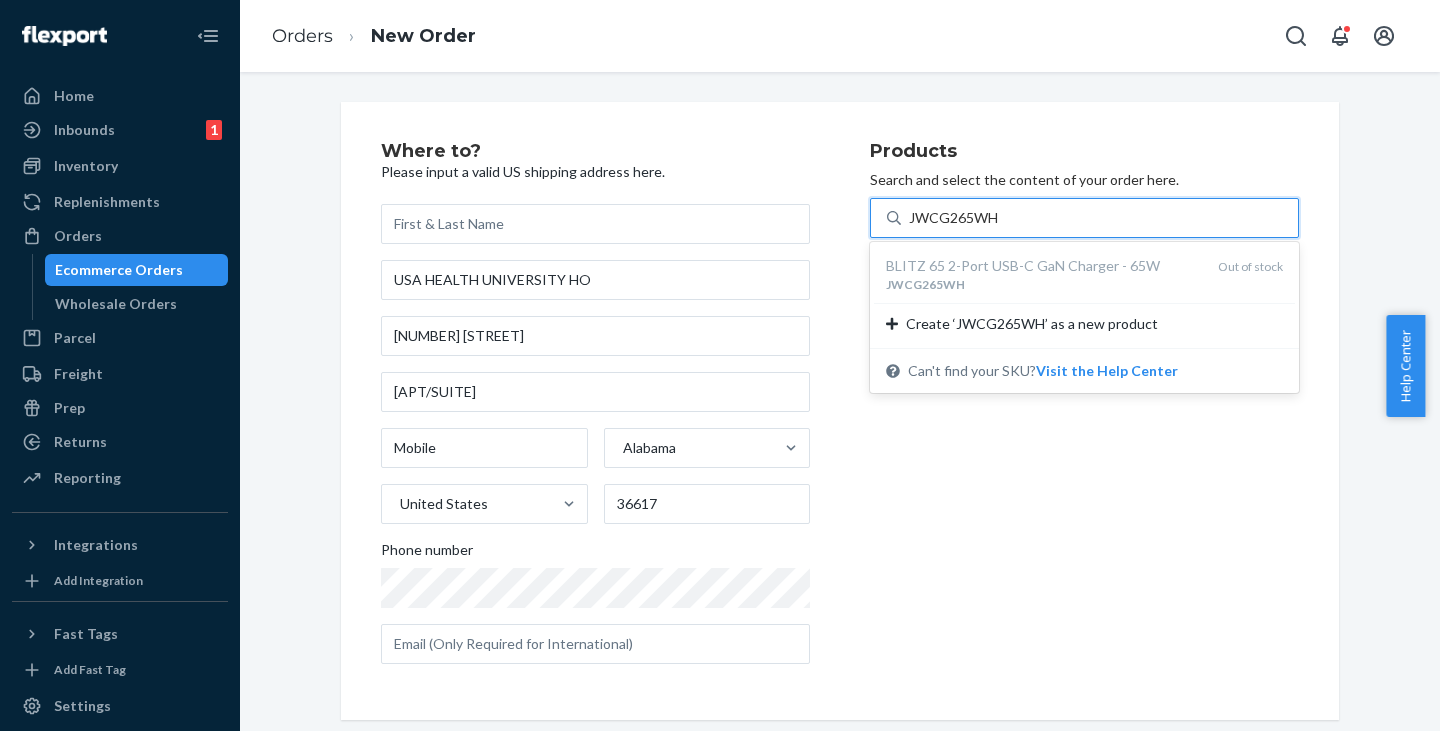 type on "JWCG265WH" 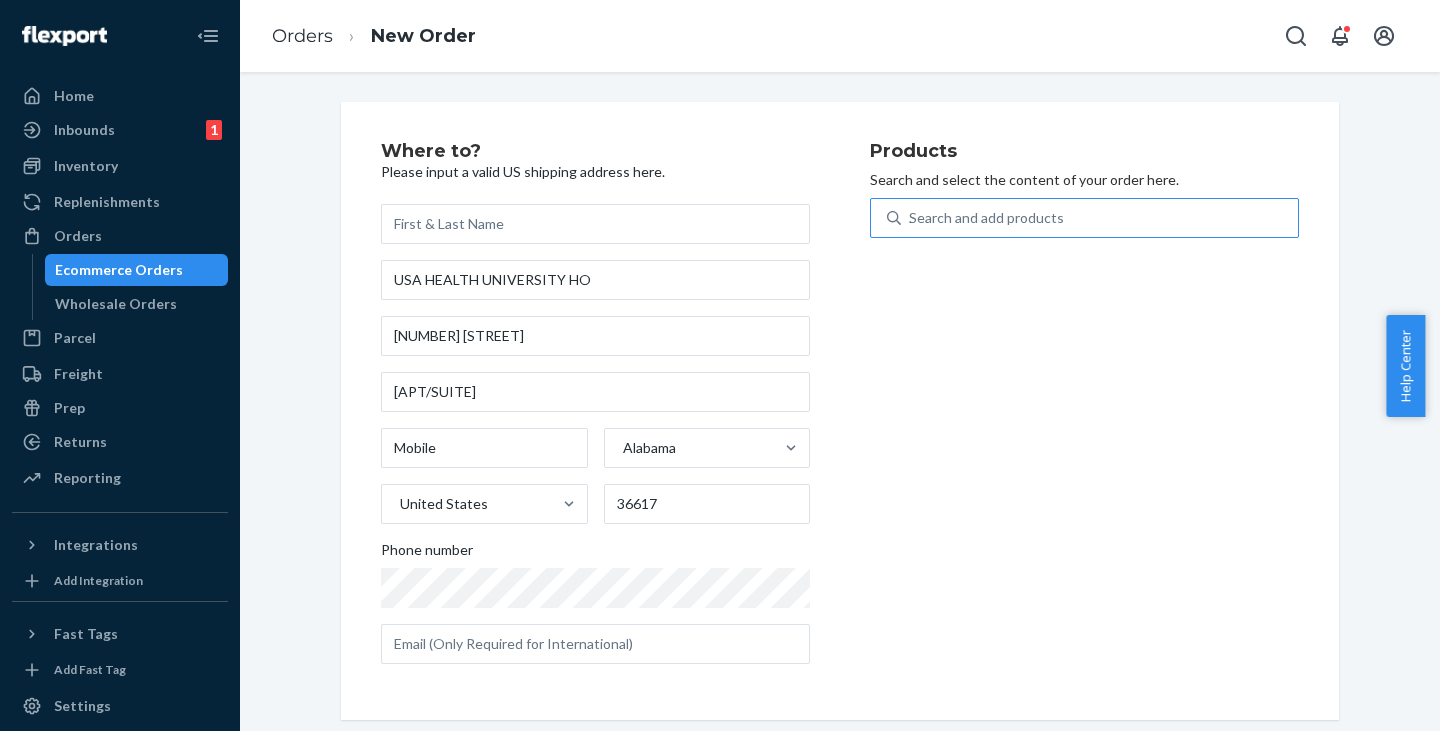 type 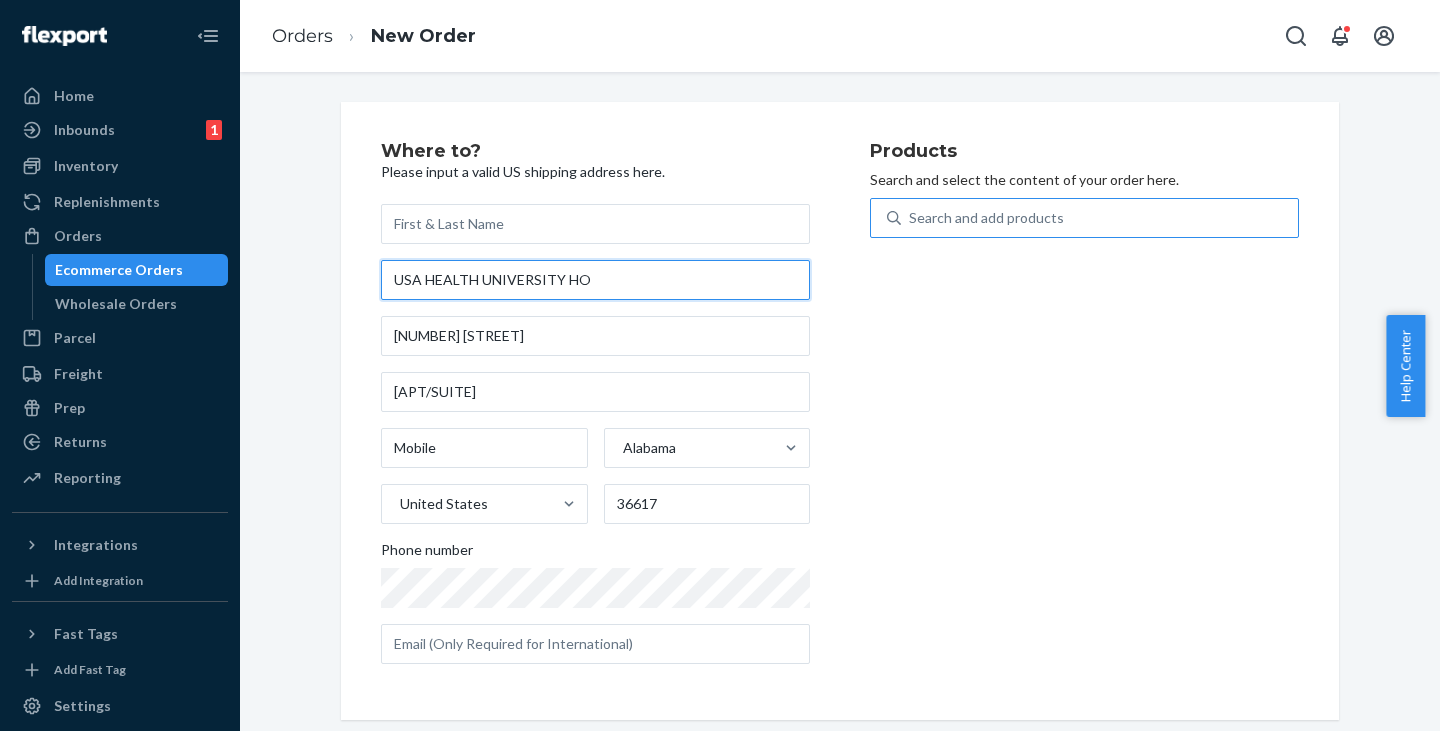 drag, startPoint x: 611, startPoint y: 277, endPoint x: 330, endPoint y: 287, distance: 281.1779 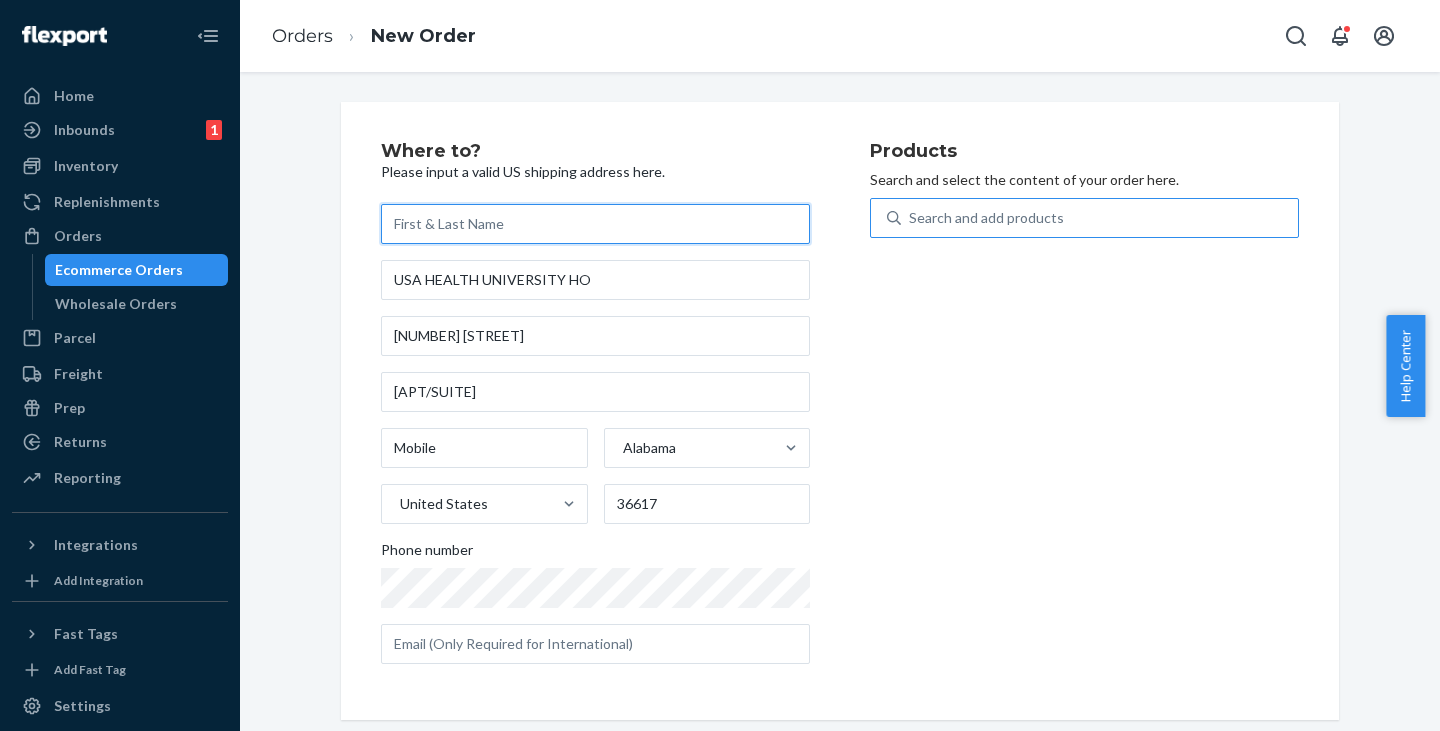 click at bounding box center [595, 224] 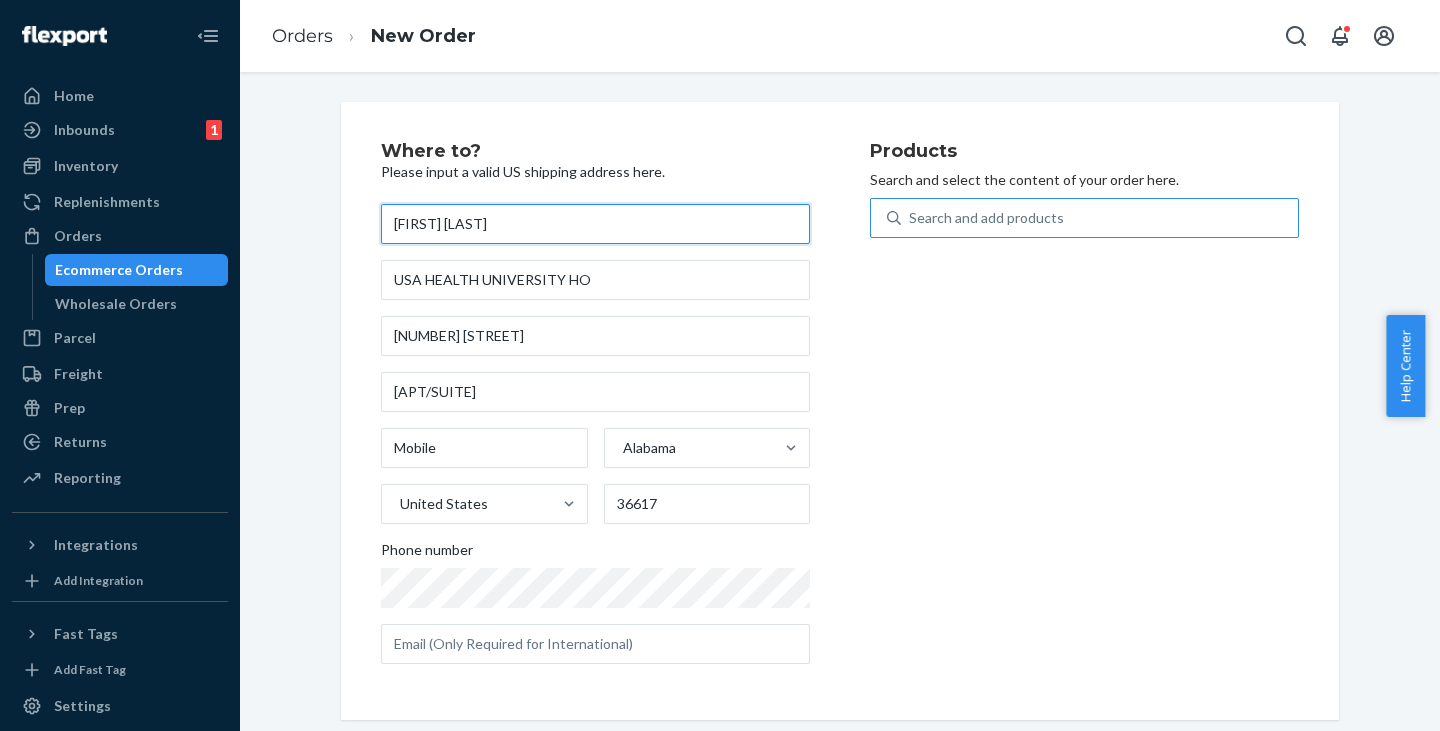 type on "[FIRST] [LAST]" 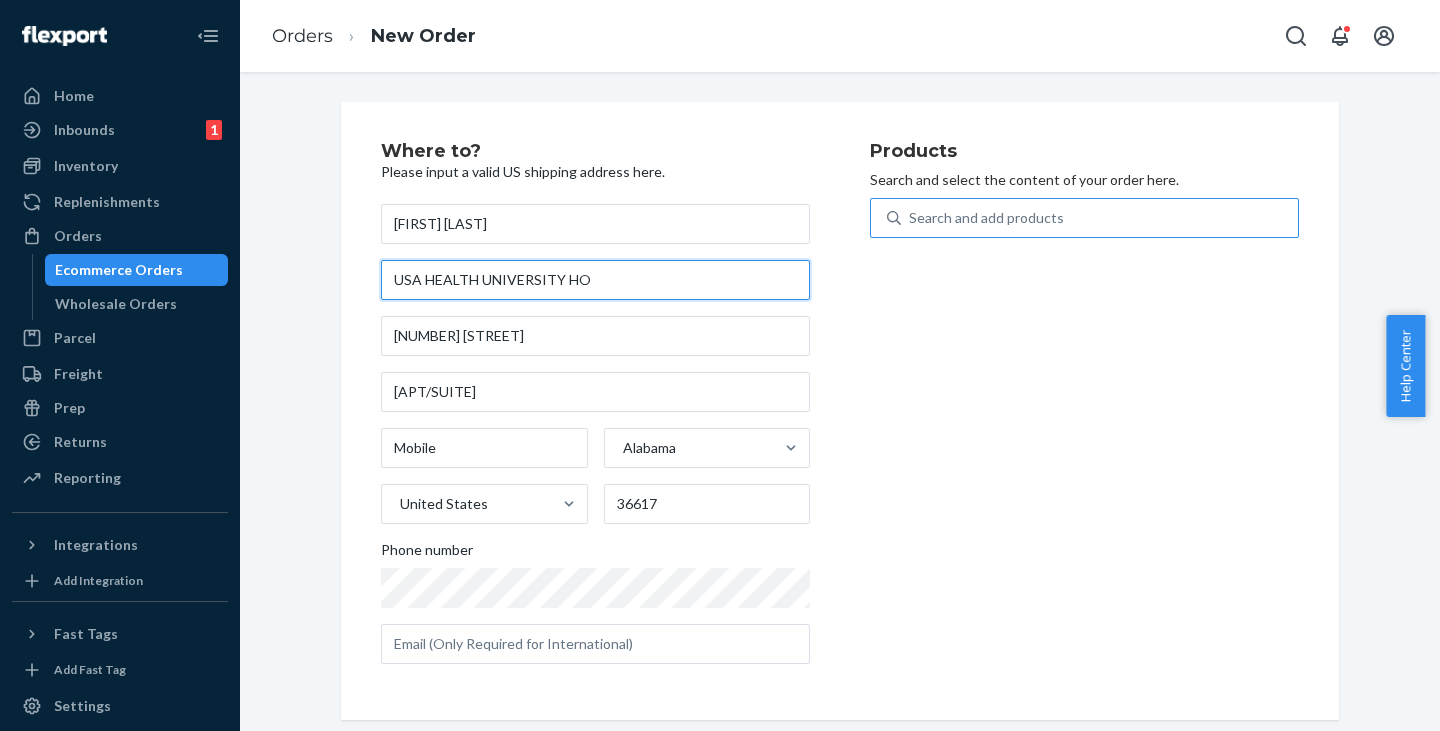 drag, startPoint x: 635, startPoint y: 278, endPoint x: 292, endPoint y: 285, distance: 343.0714 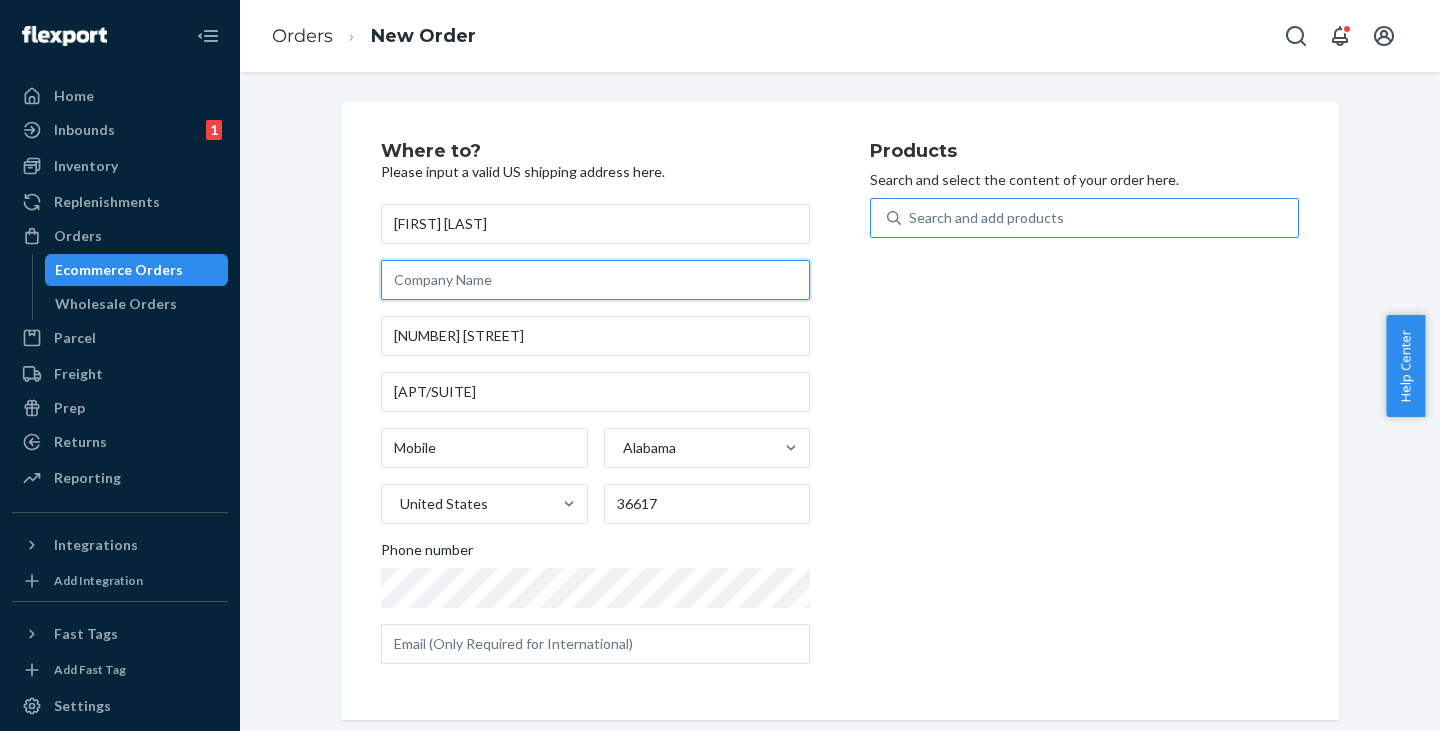 type 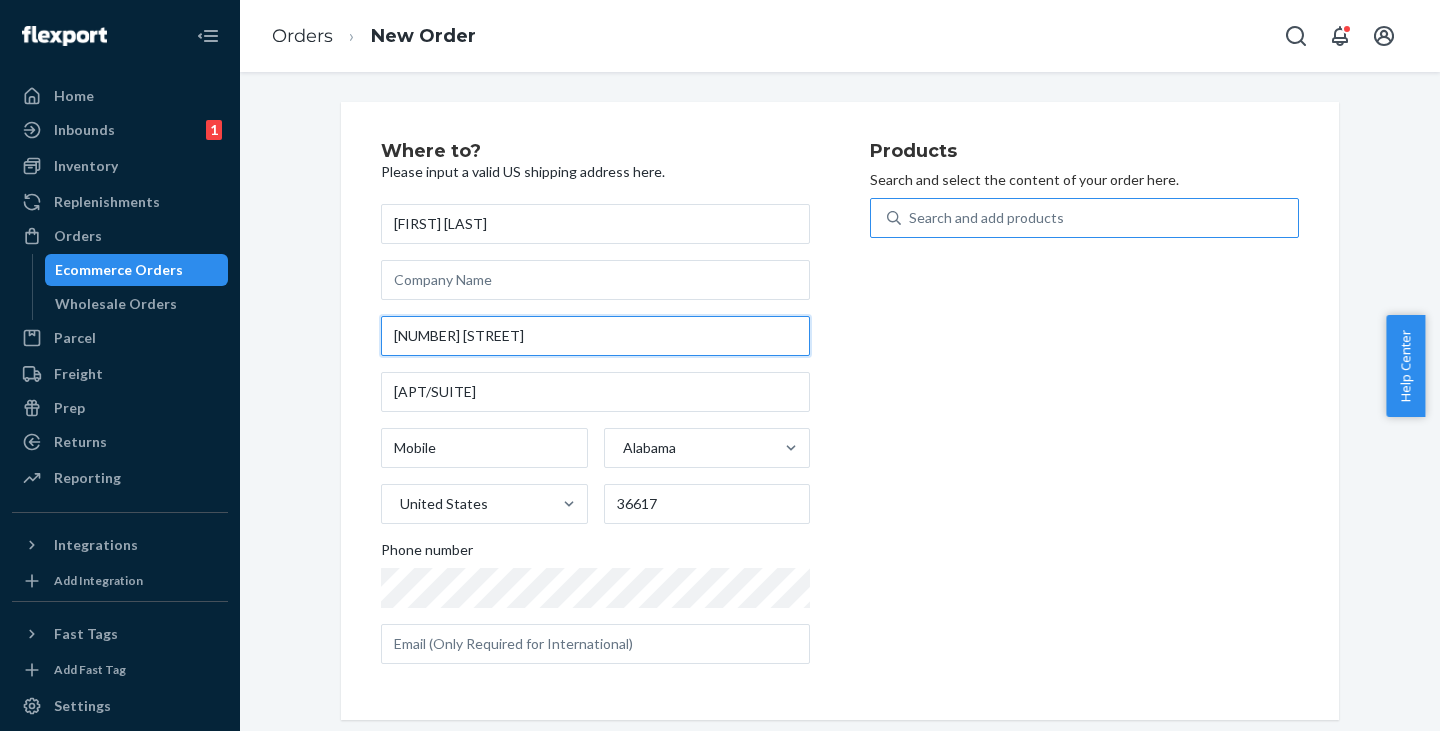 drag, startPoint x: 607, startPoint y: 348, endPoint x: 313, endPoint y: 343, distance: 294.0425 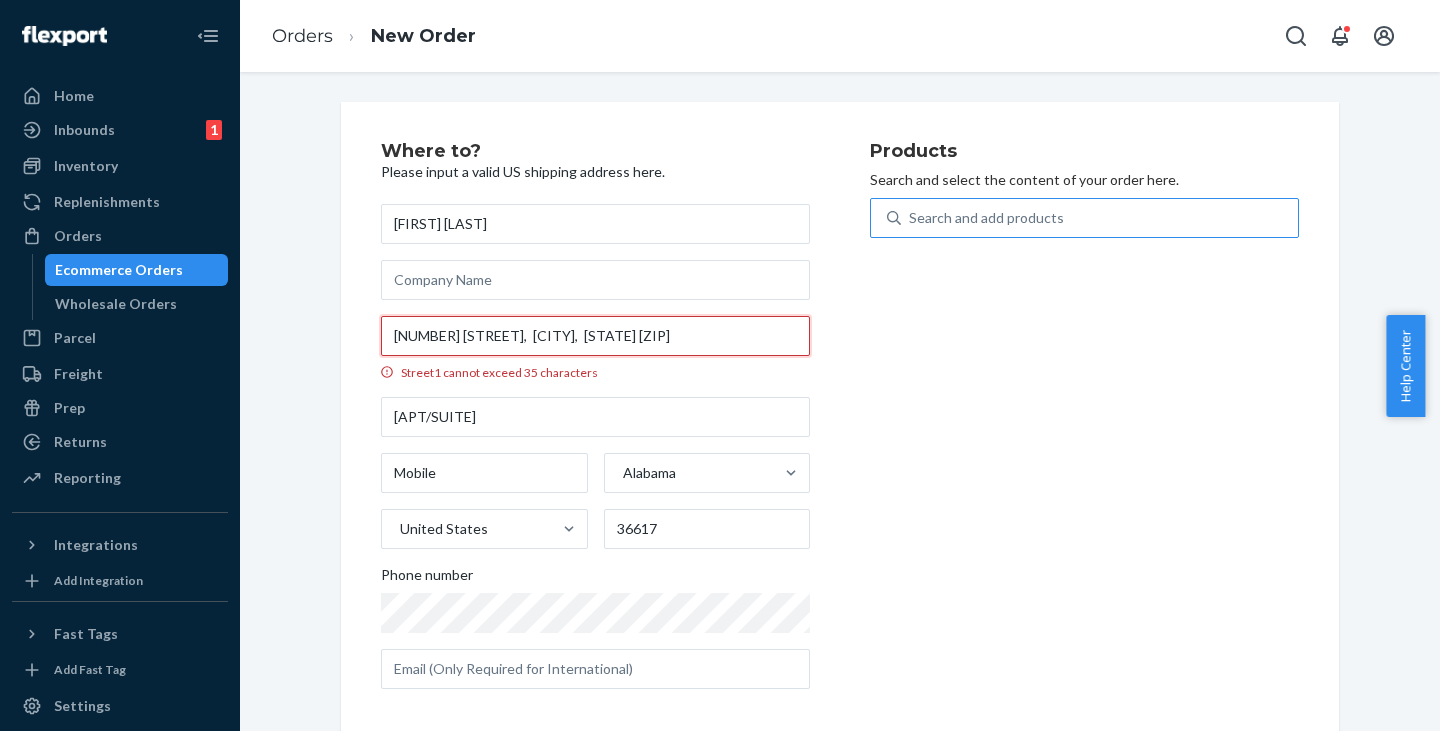 type on "[NUMBER] [STREET],  [CITY],  [STATE] [ZIP]" 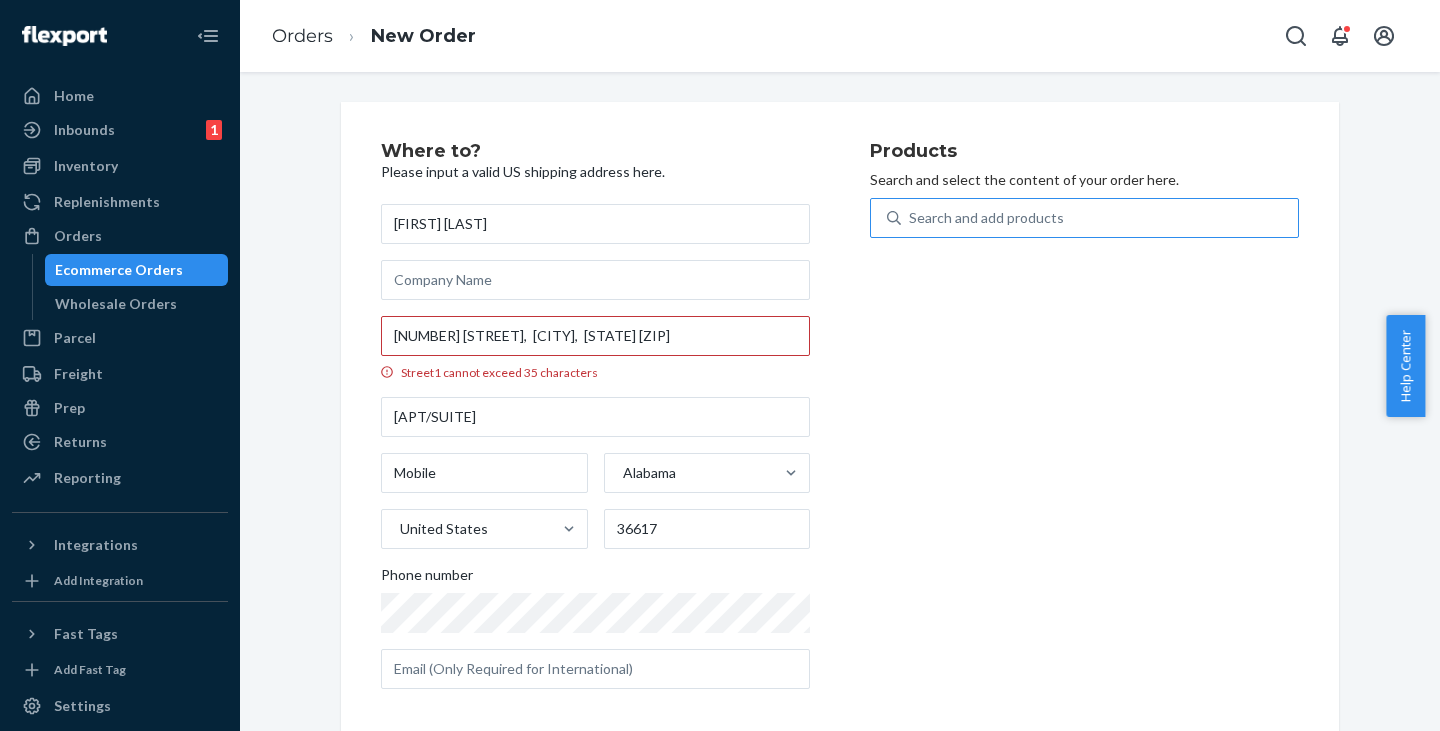 click on "Where to? Please input a valid US shipping address here. [FIRST] [LAST] [NUMBER] [STREET],  [CITY],  [STATE] [ZIP]   Street1 cannot exceed 35 characters [APT/SUITE] [CITY] [STATE] United States [ZIP] Phone number Products Search and select the content of your order here. Search and add products" at bounding box center [840, 423] 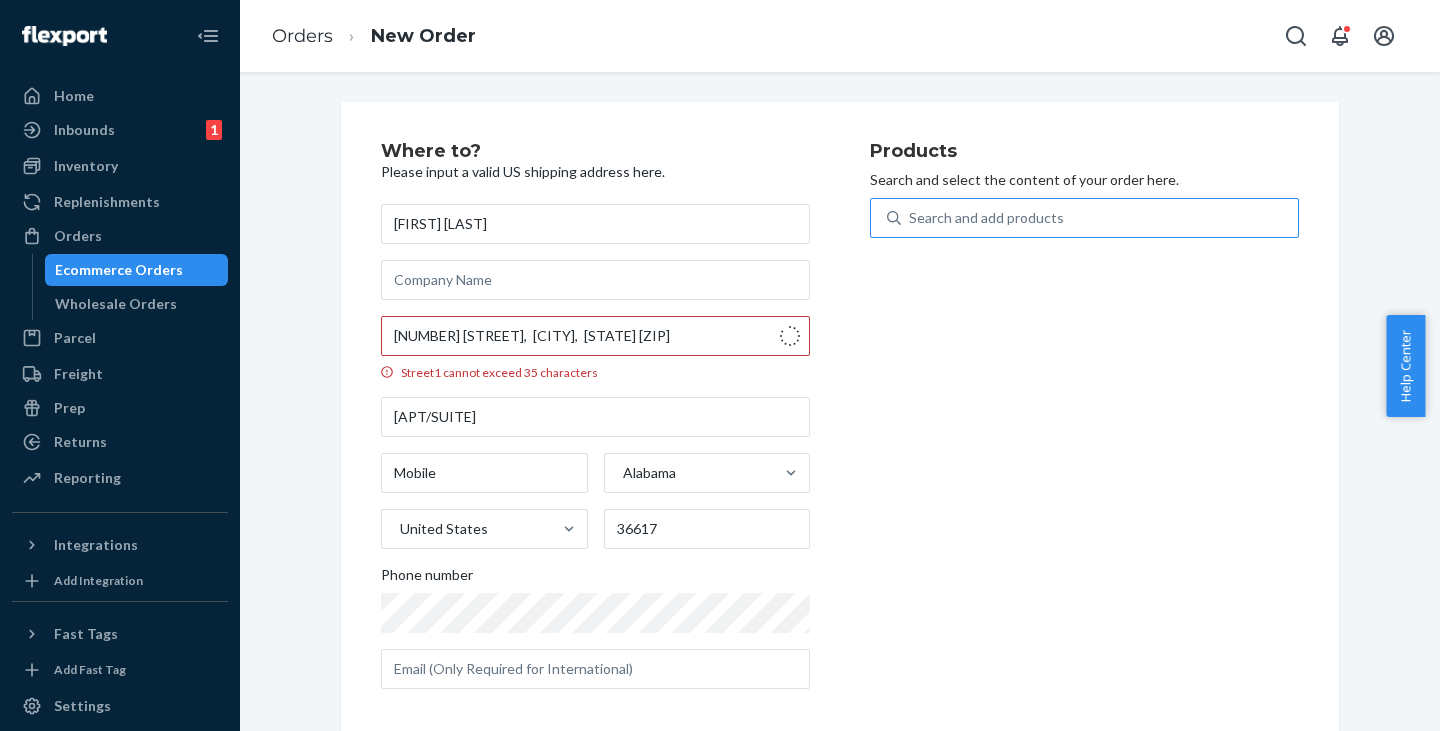 type 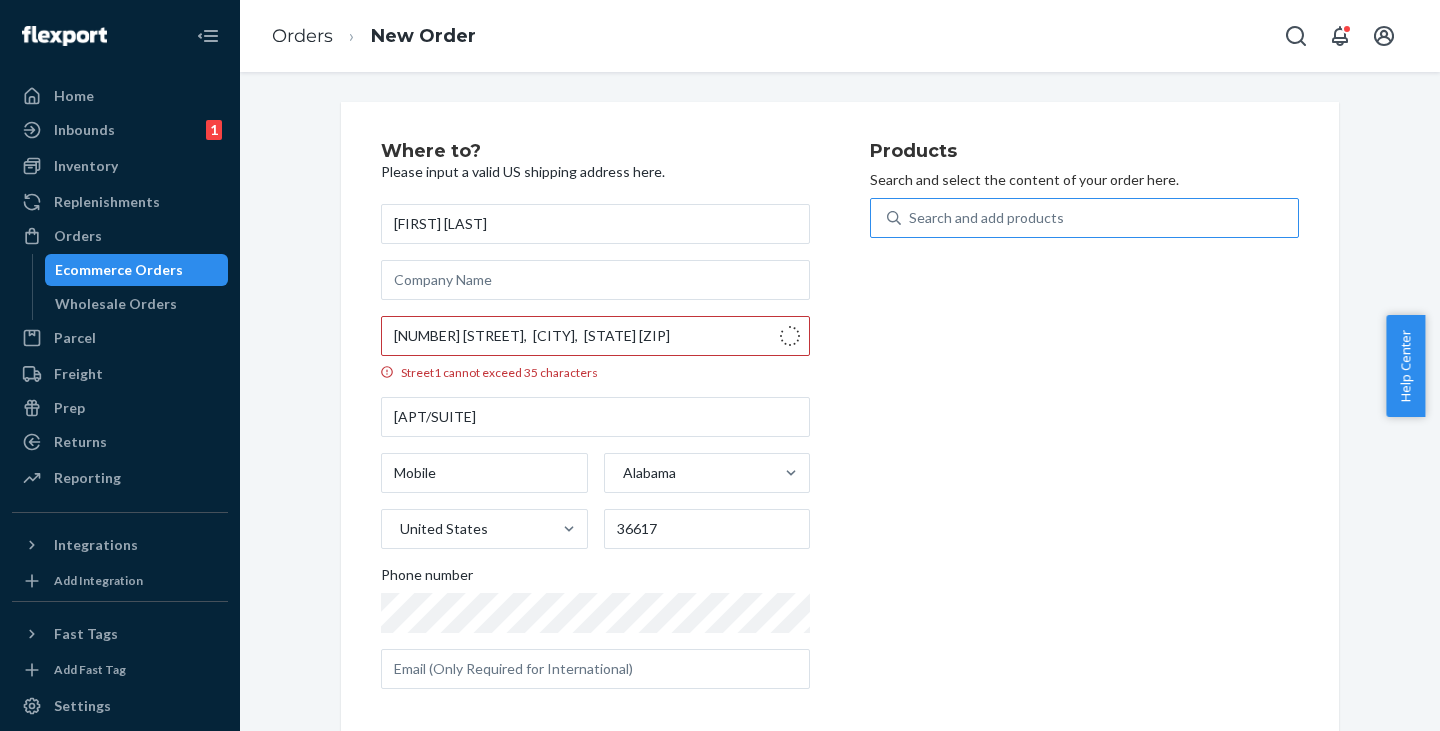 type on "[NUMBER] [STREET]" 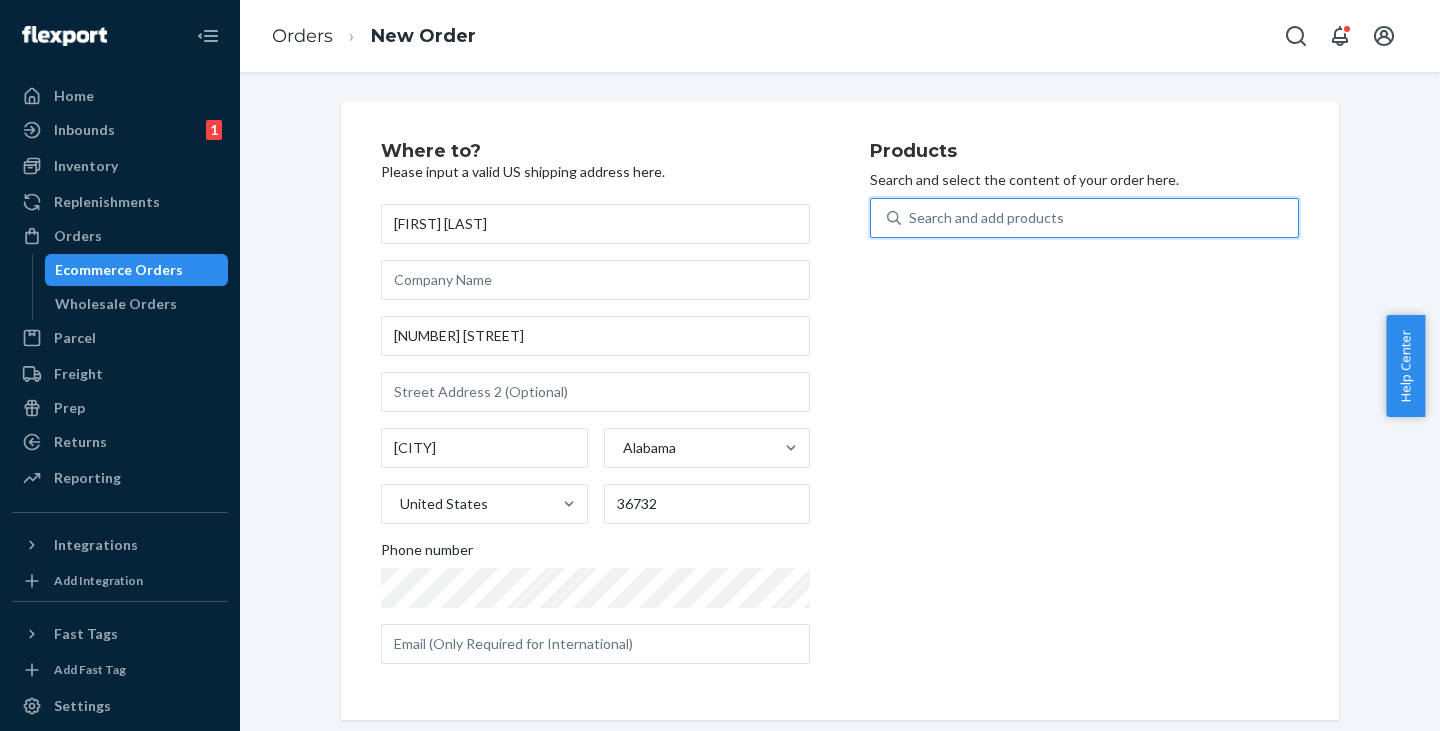 click on "Search and add products" at bounding box center (986, 218) 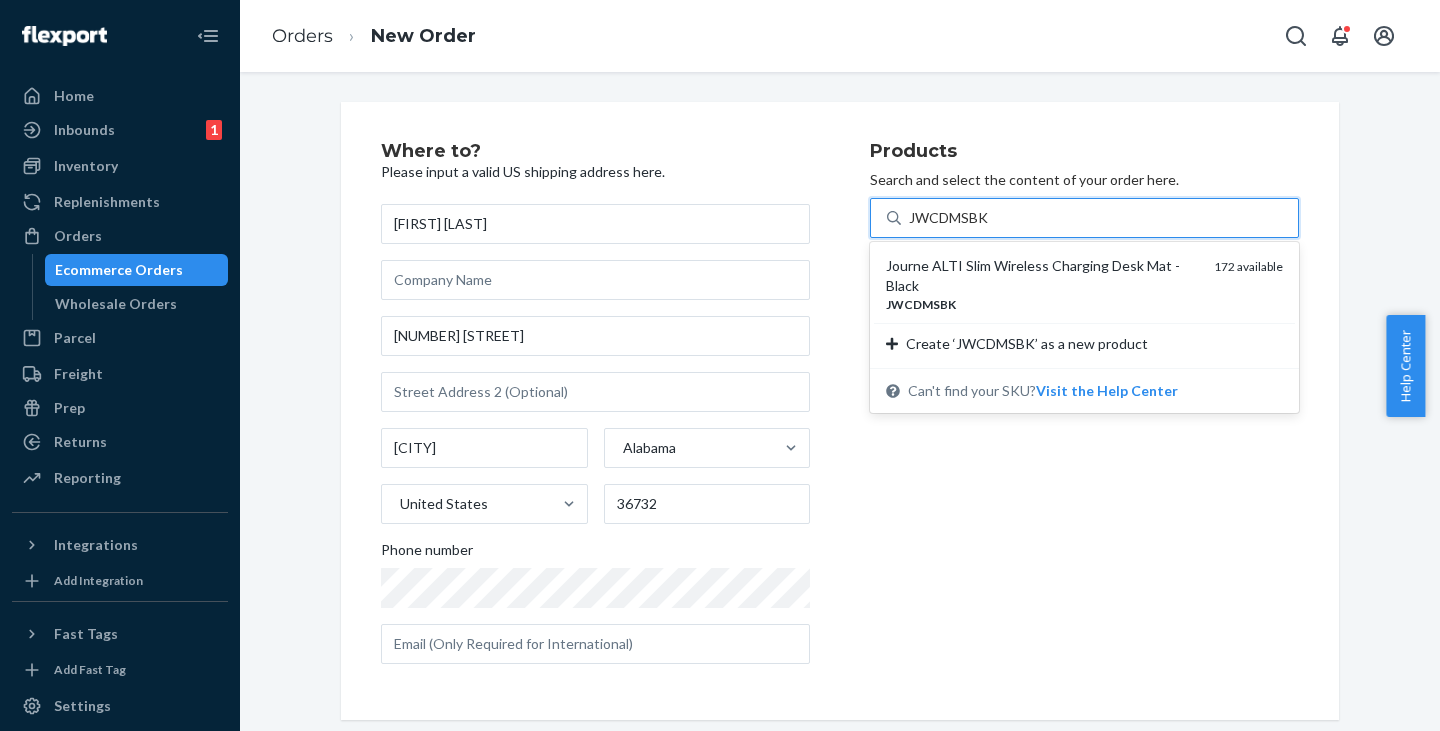 click on "Journe ALTI Slim Wireless Charging Desk Mat - Black" at bounding box center (1042, 276) 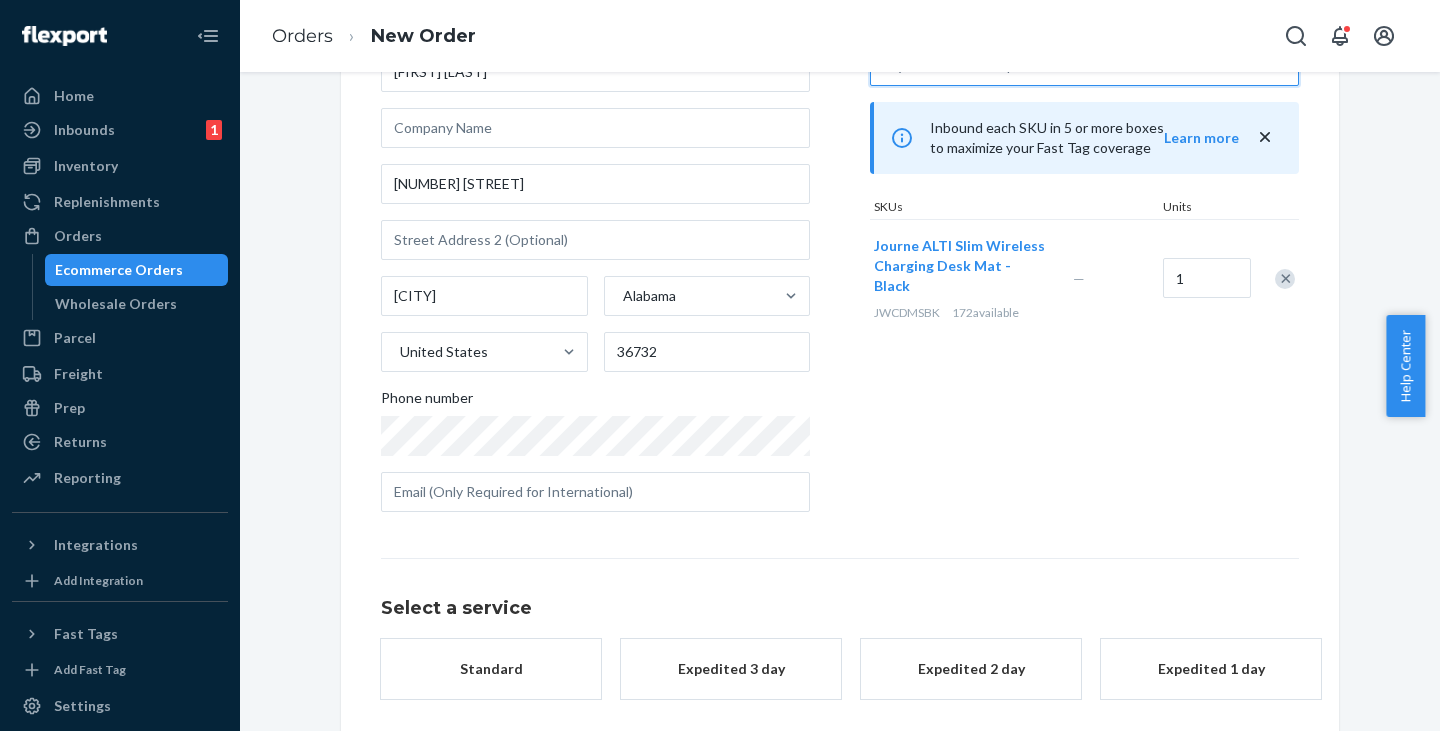 scroll, scrollTop: 239, scrollLeft: 0, axis: vertical 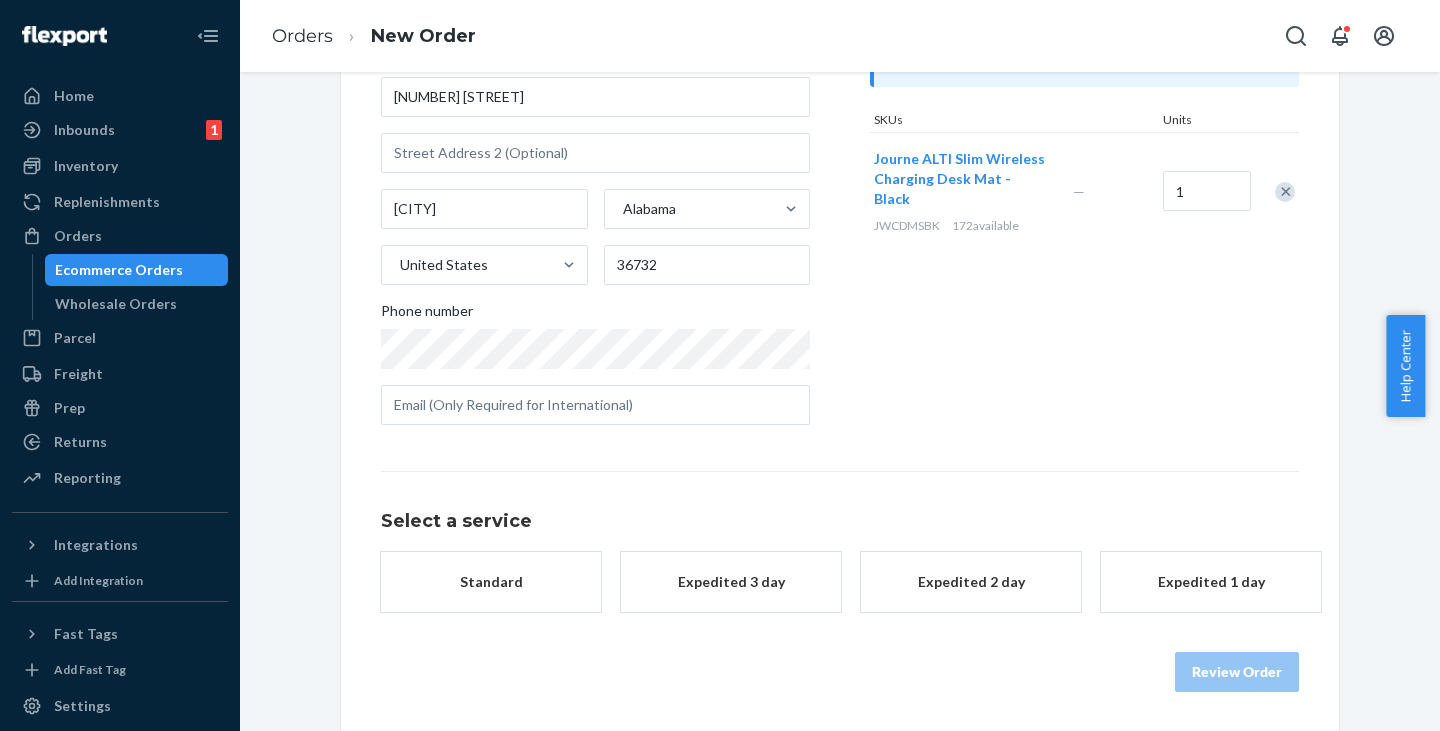 click on "Standard" at bounding box center (491, 582) 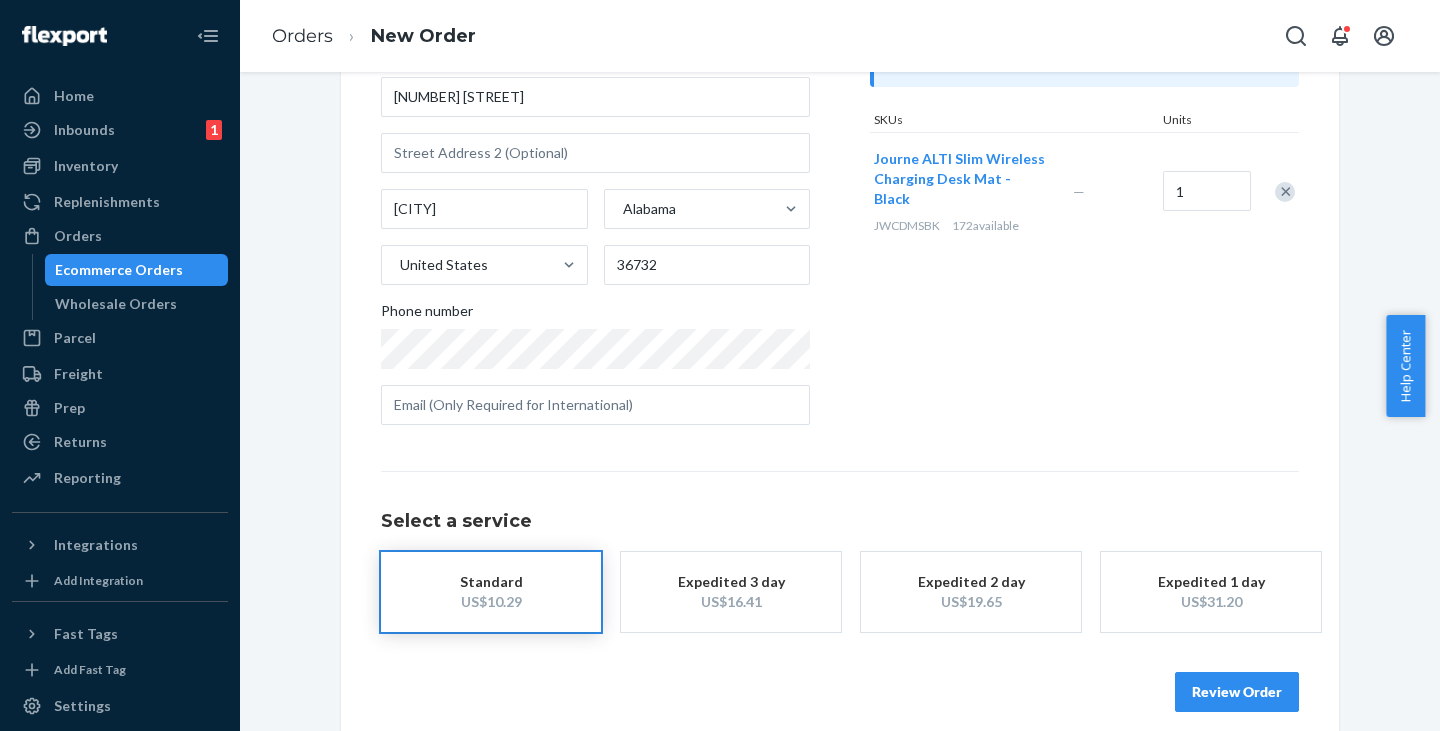 click on "Review Order" at bounding box center (1237, 692) 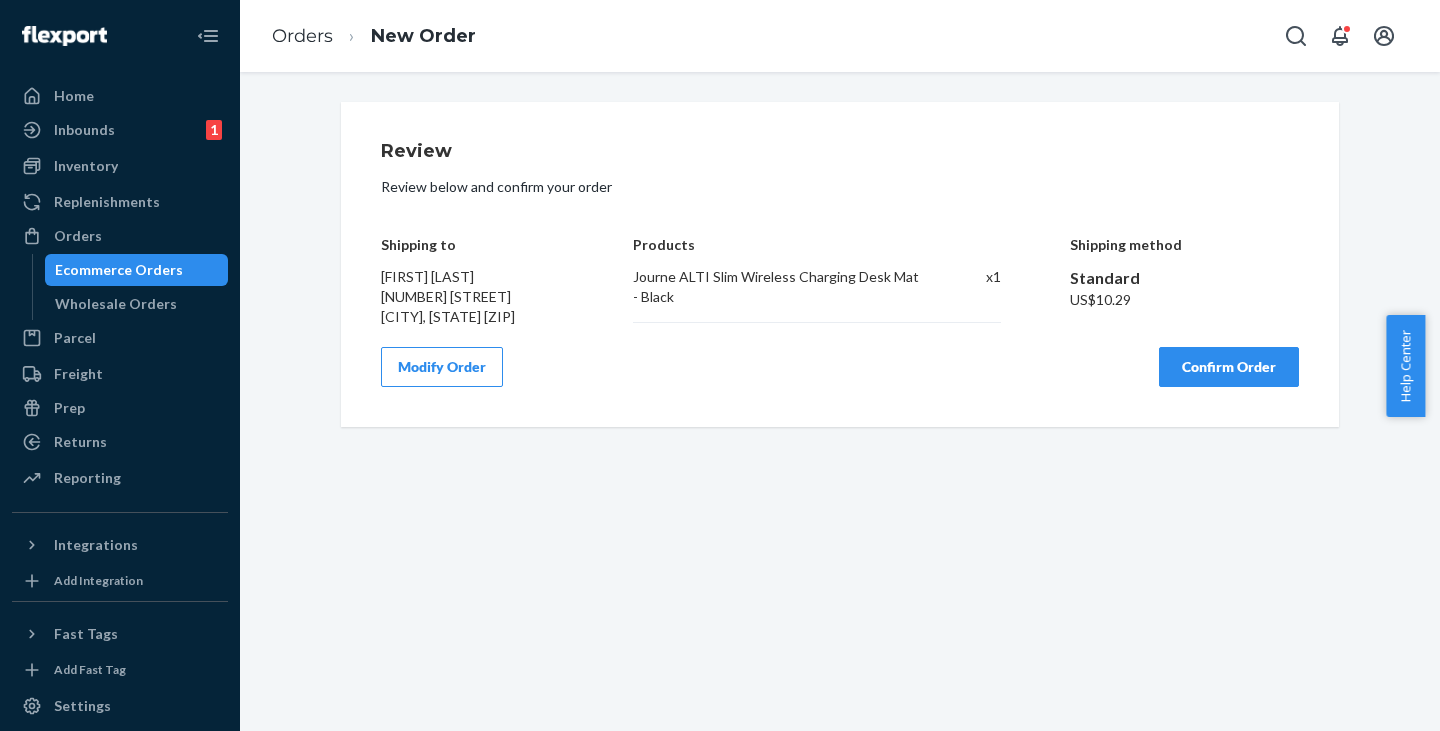 click on "Confirm Order" at bounding box center (1229, 367) 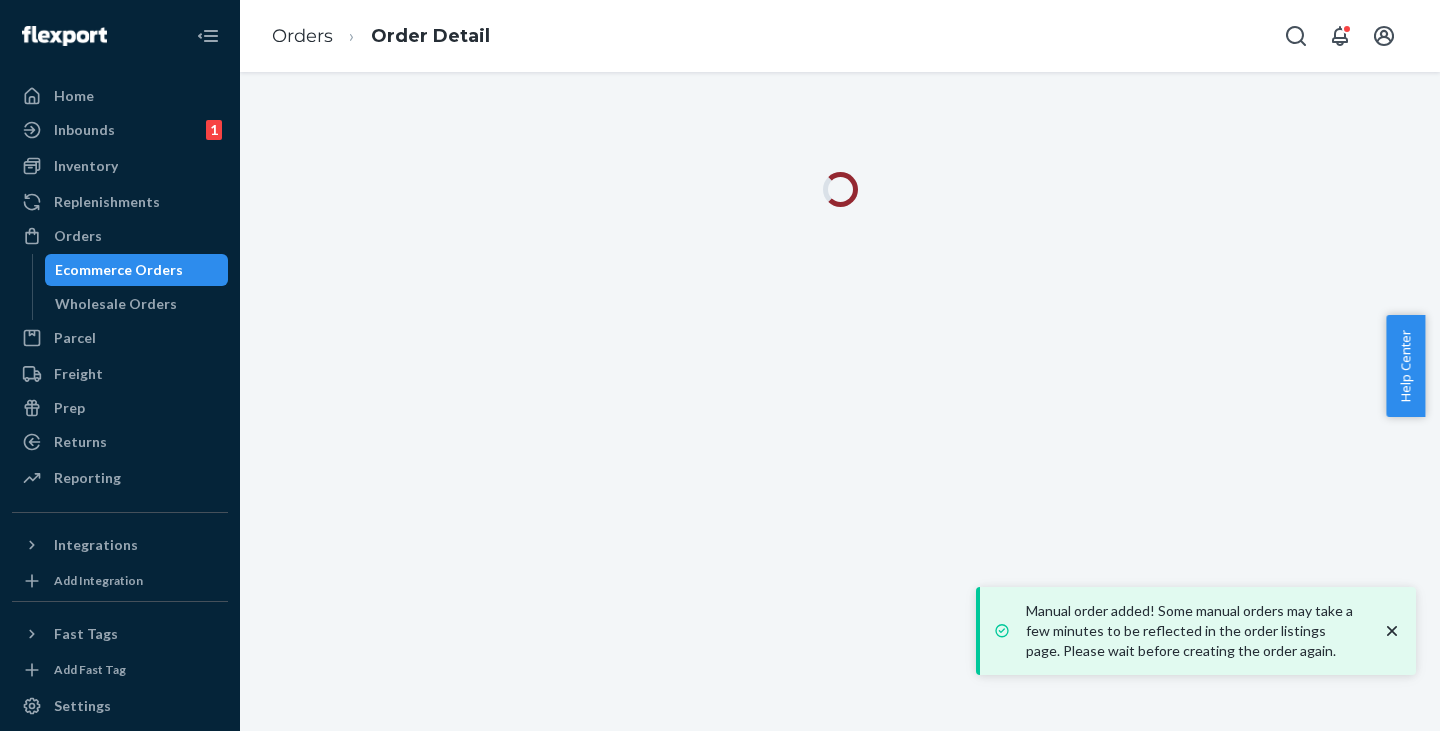 click on "Ecommerce Orders" at bounding box center (119, 270) 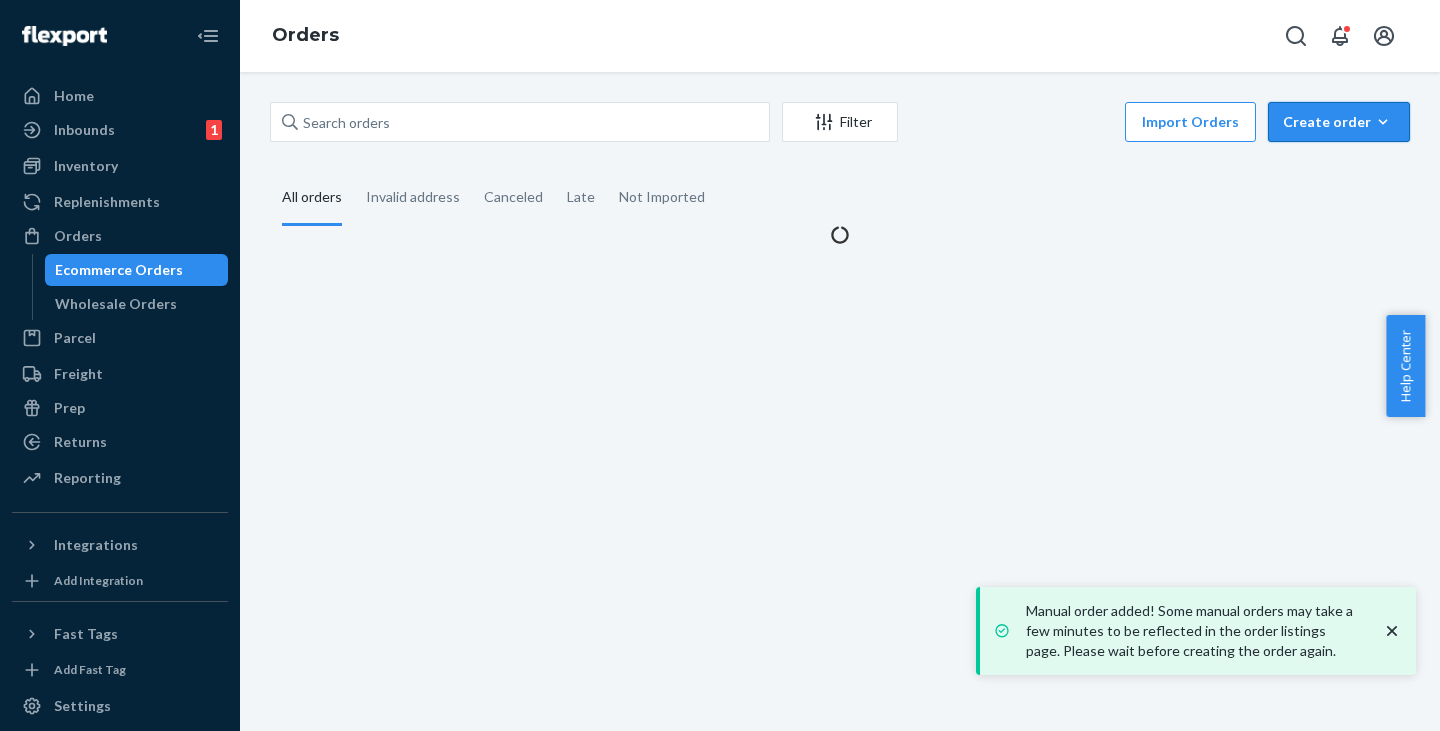 click on "Create order" at bounding box center [1339, 122] 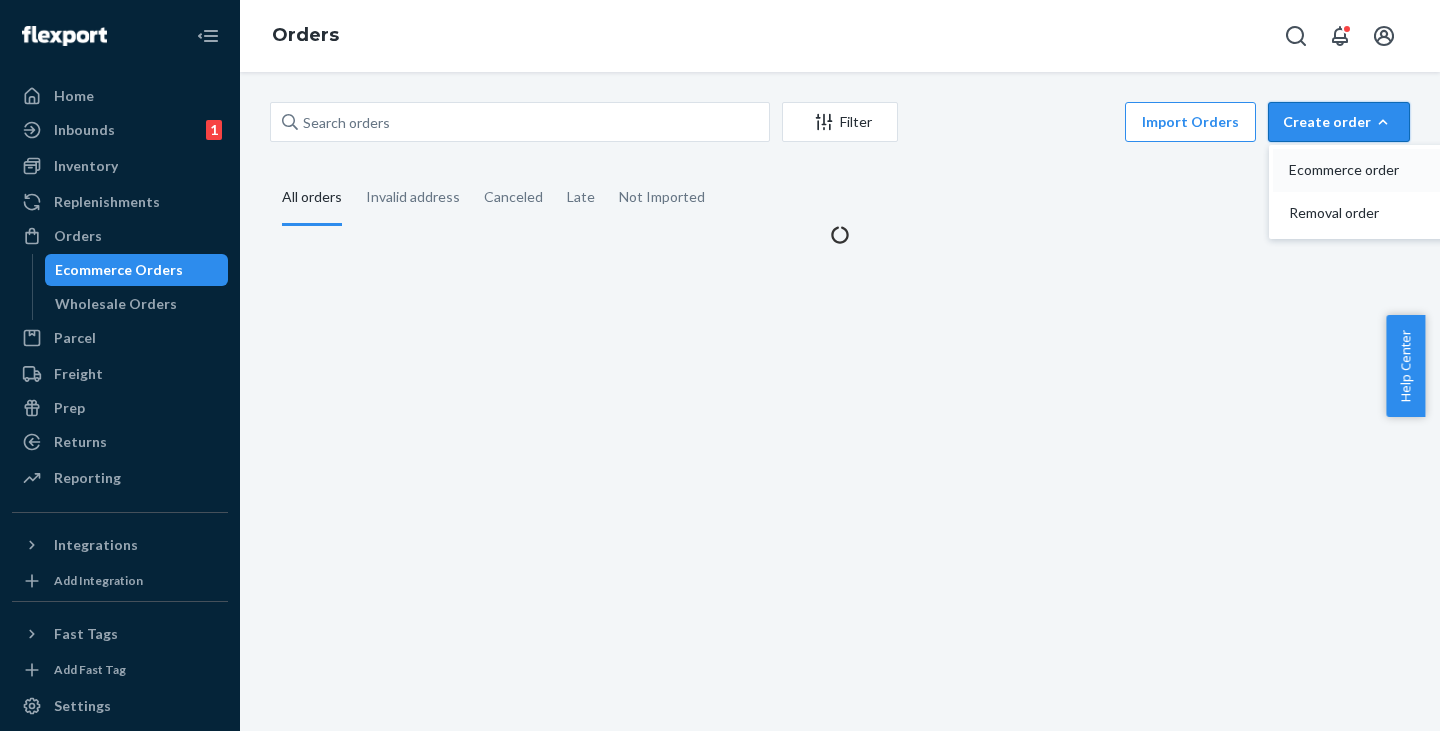 click on "Ecommerce order" at bounding box center (1351, 170) 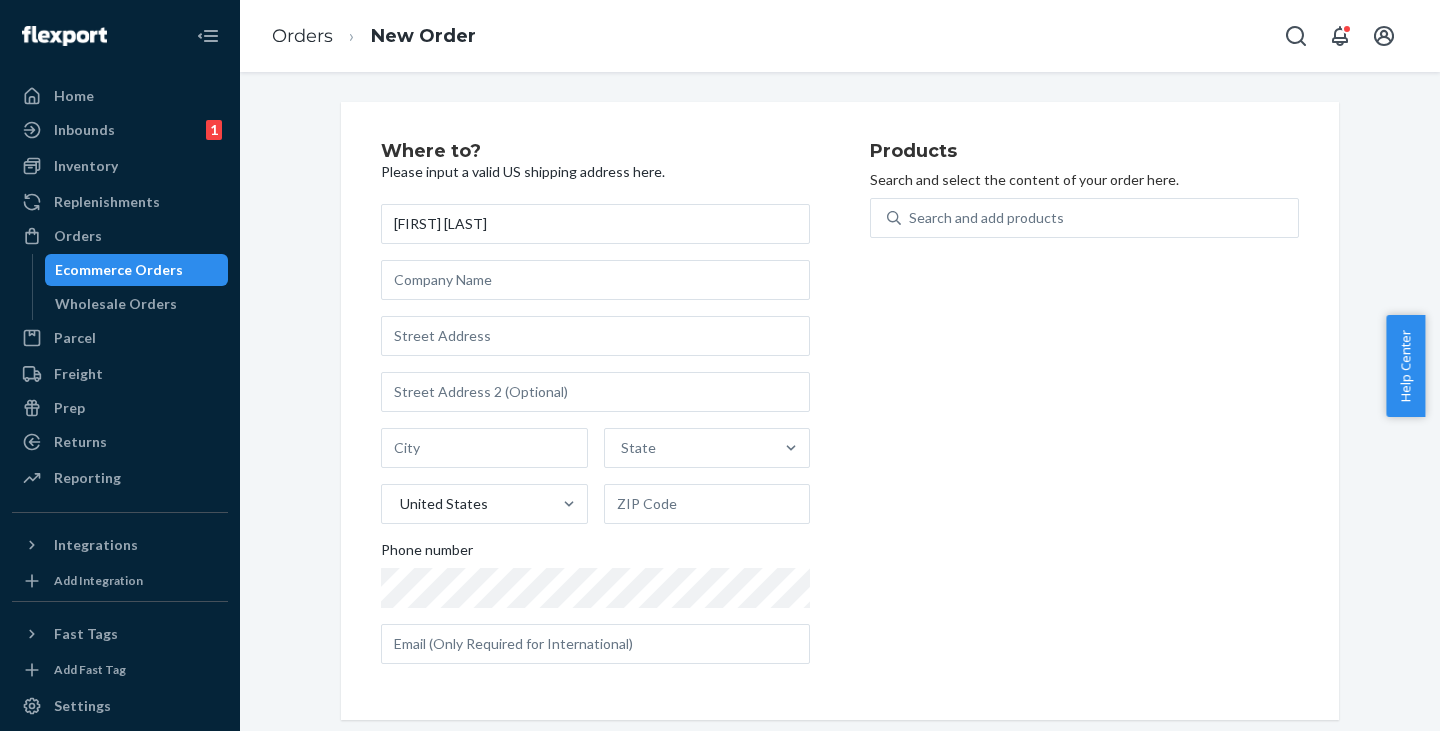 type on "[FIRST] [LAST]" 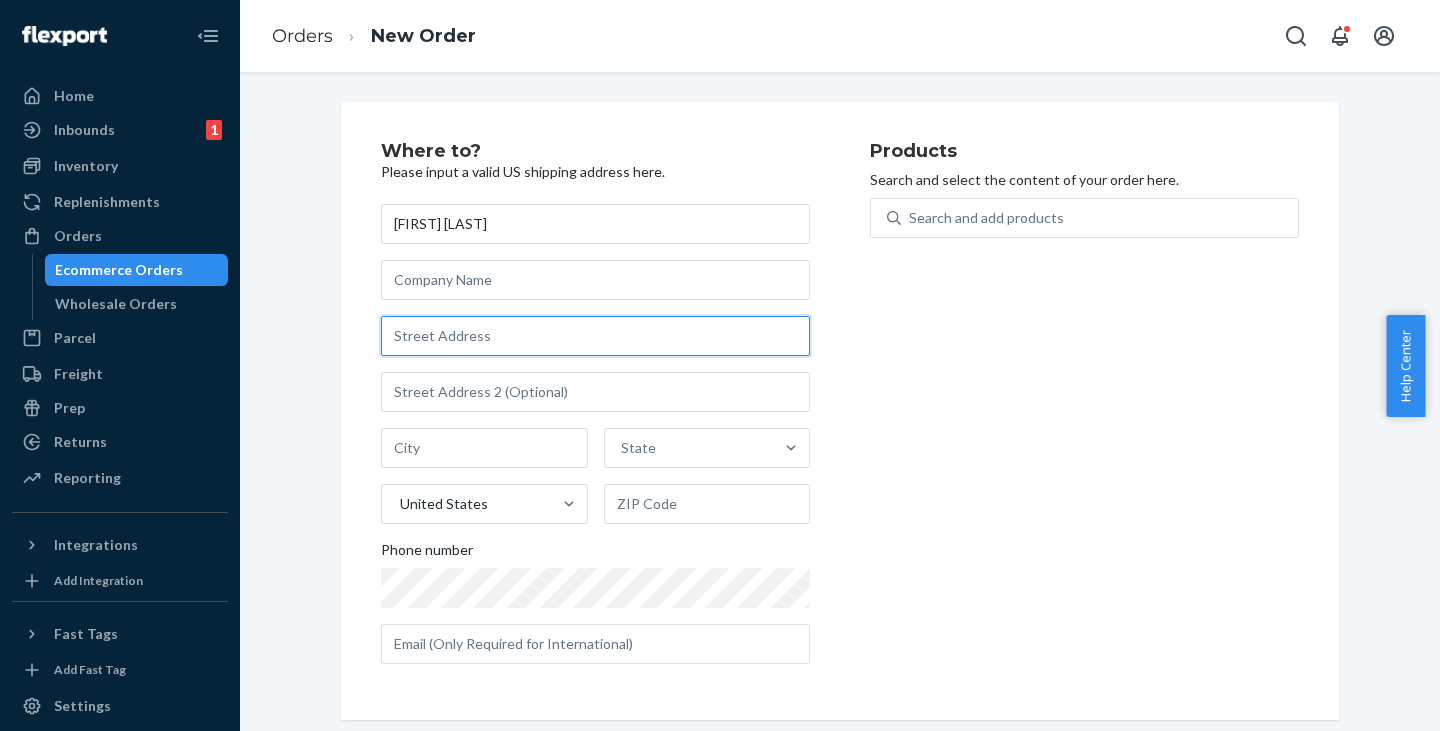 click at bounding box center (595, 336) 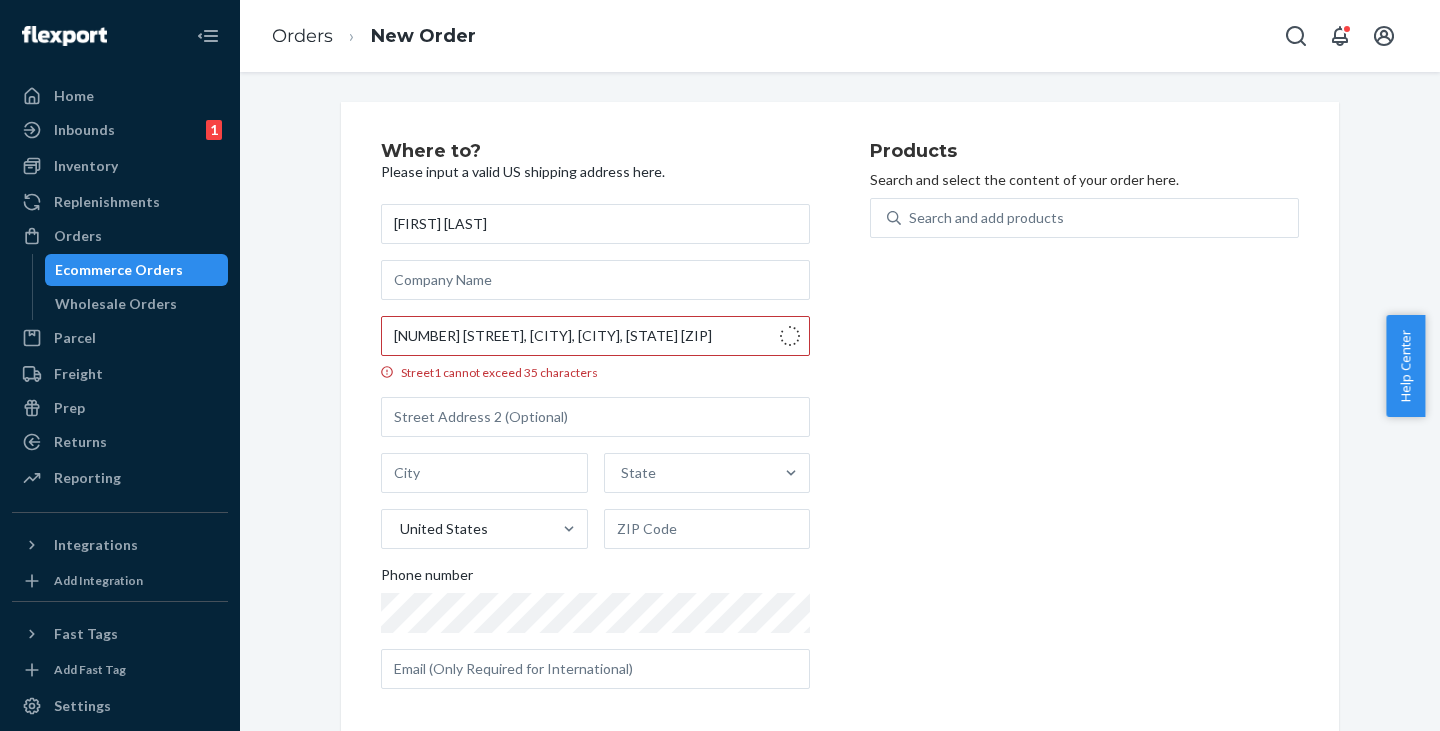 type on "[NUMBER] [STREET]" 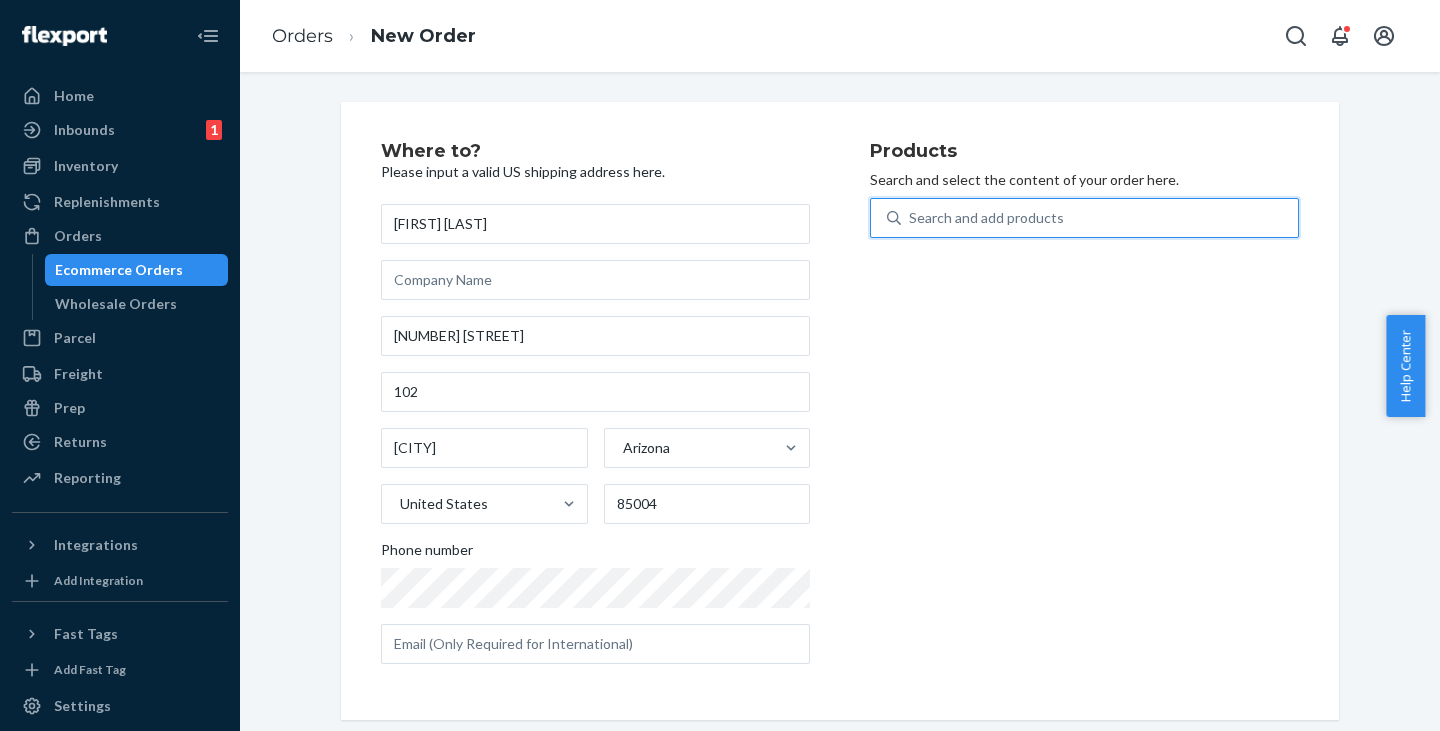 click on "Search and add products" at bounding box center (986, 218) 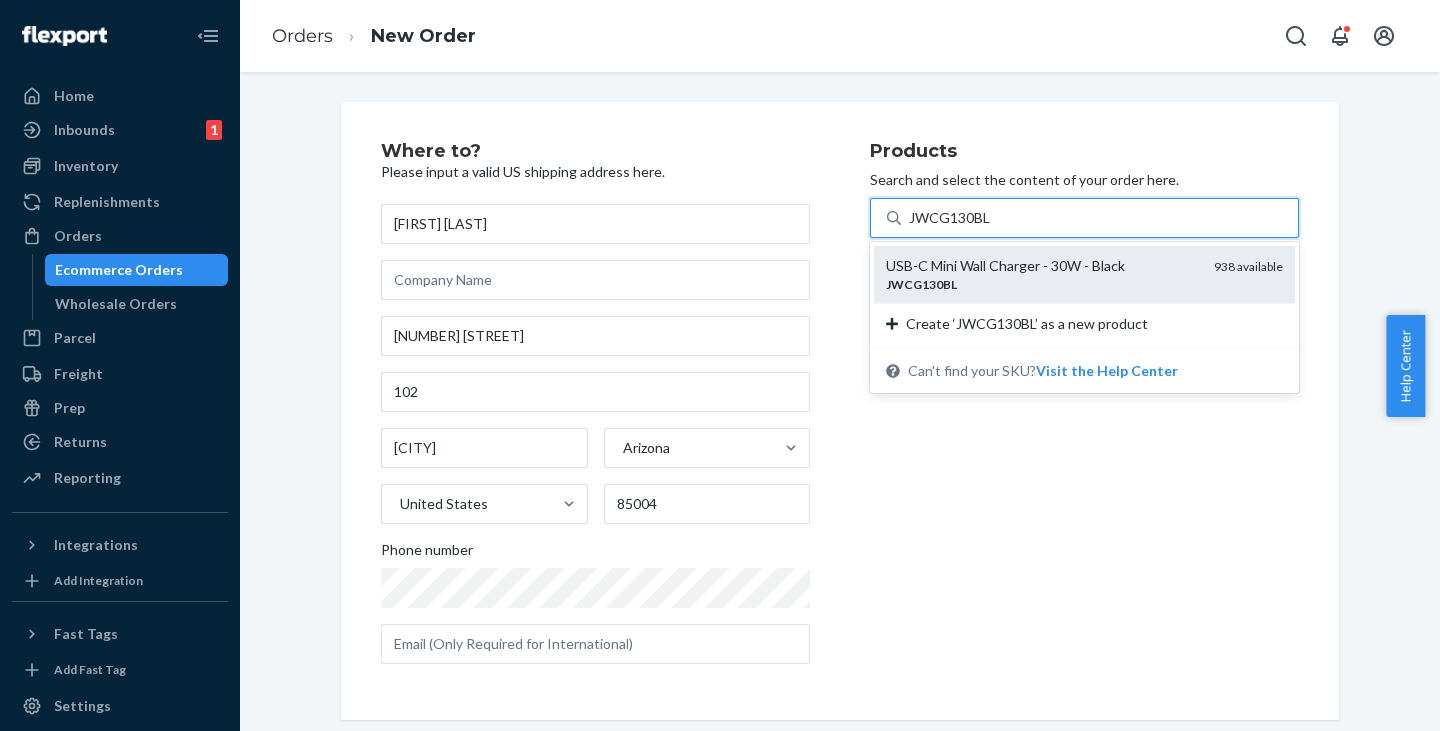 click on "USB-C Mini Wall Charger - 30W - Black" at bounding box center [1042, 266] 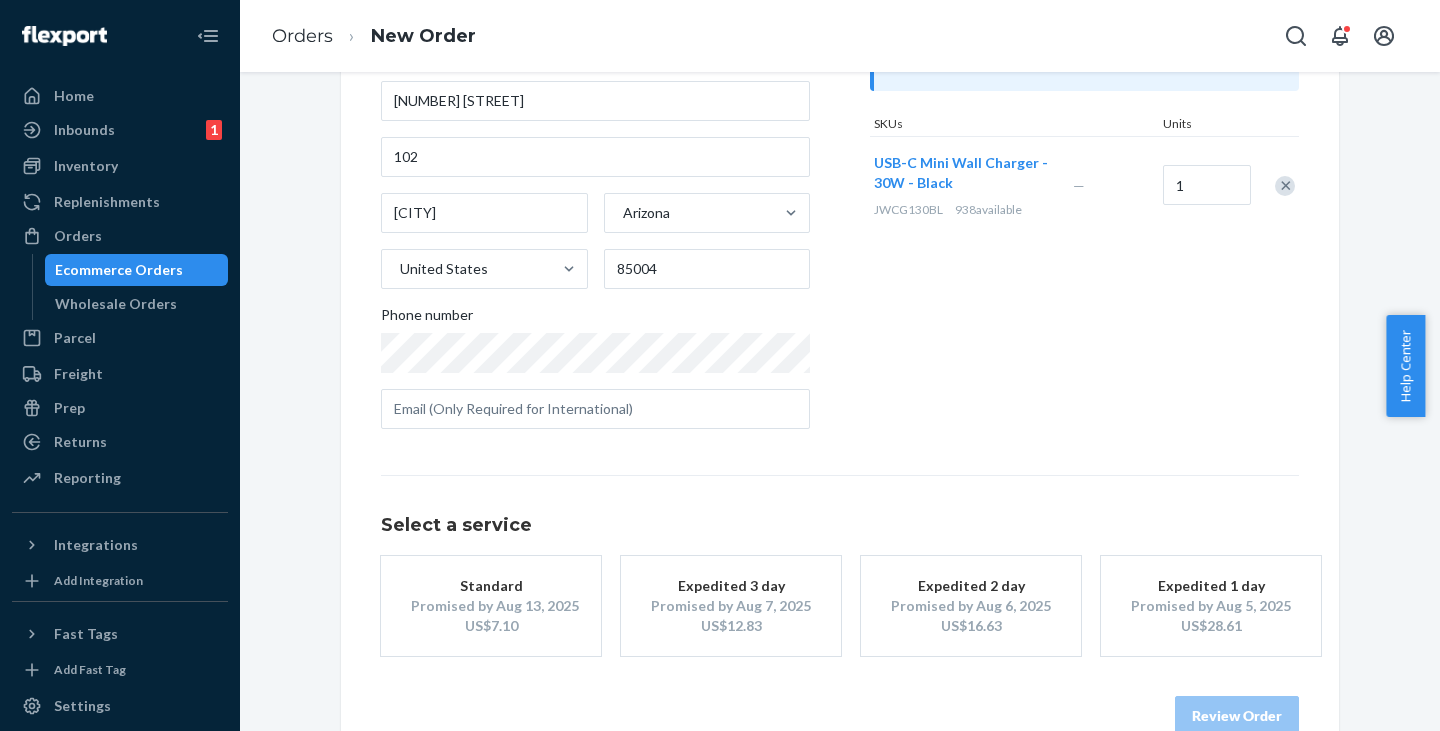 scroll, scrollTop: 279, scrollLeft: 0, axis: vertical 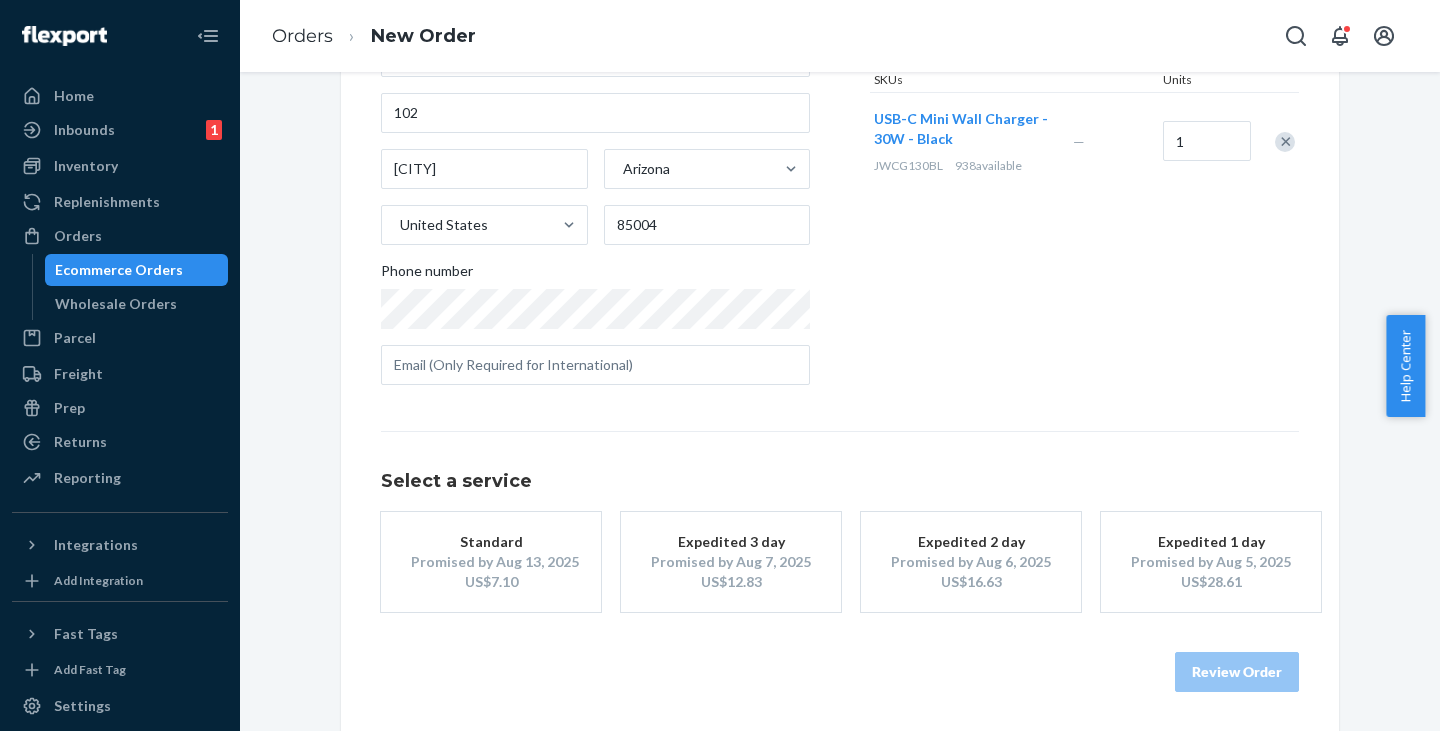 click on "Standard" at bounding box center (491, 542) 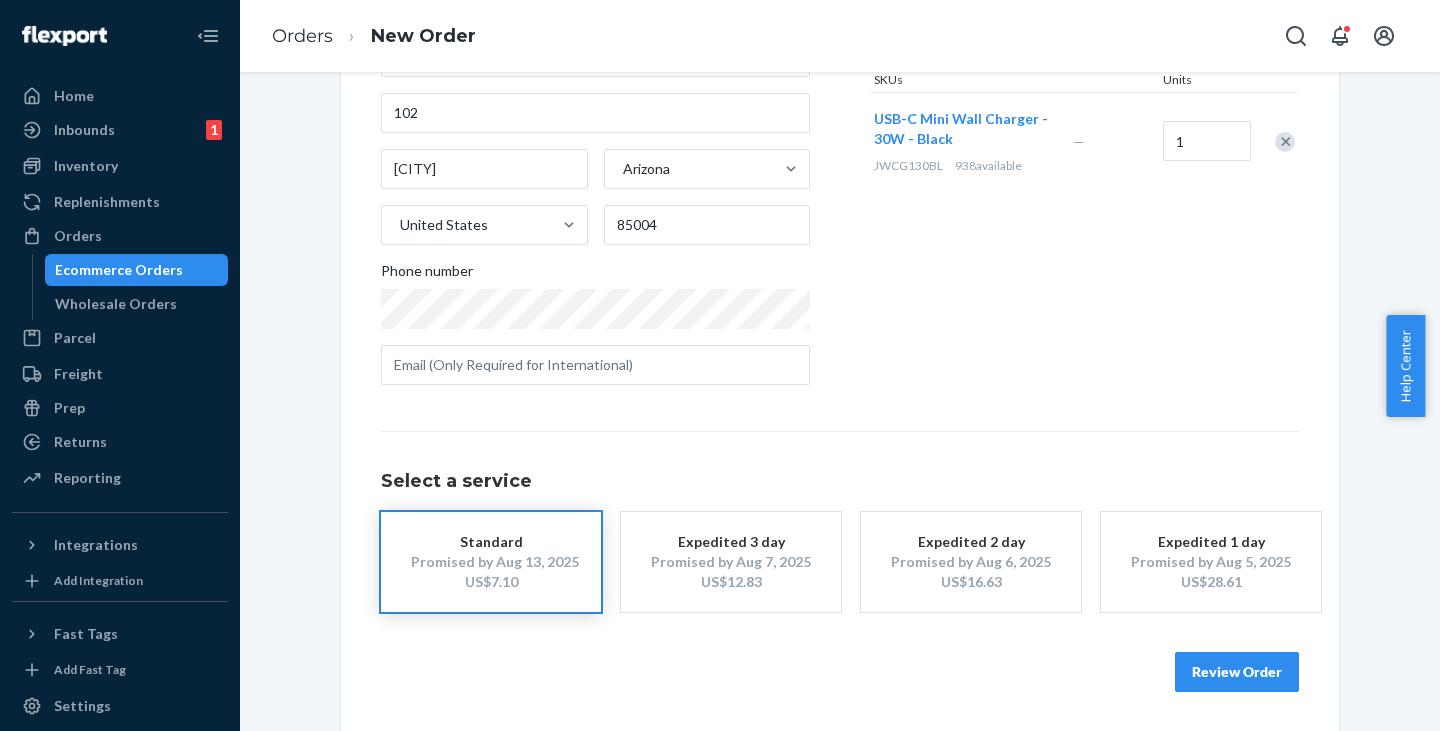click on "Review Order" at bounding box center [1237, 672] 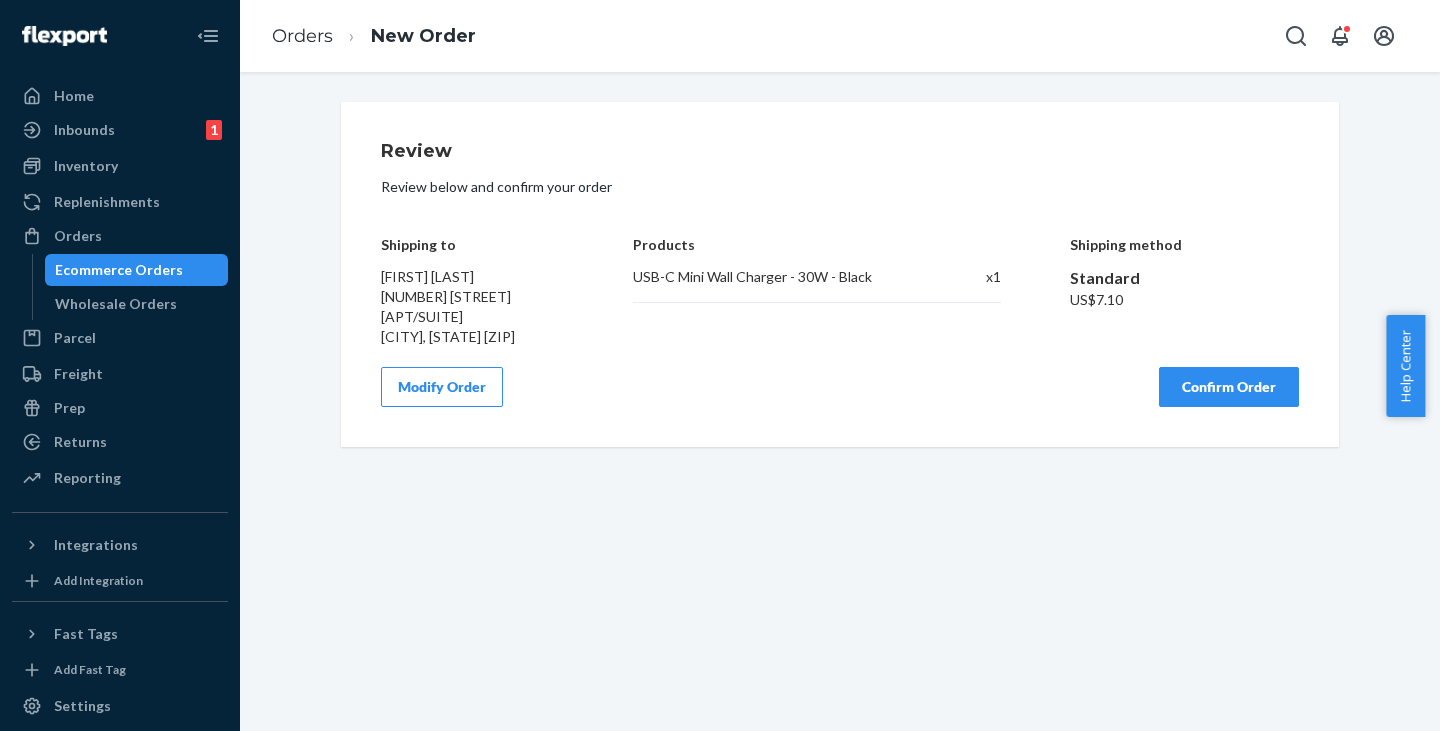 click on "Confirm Order" at bounding box center [1229, 387] 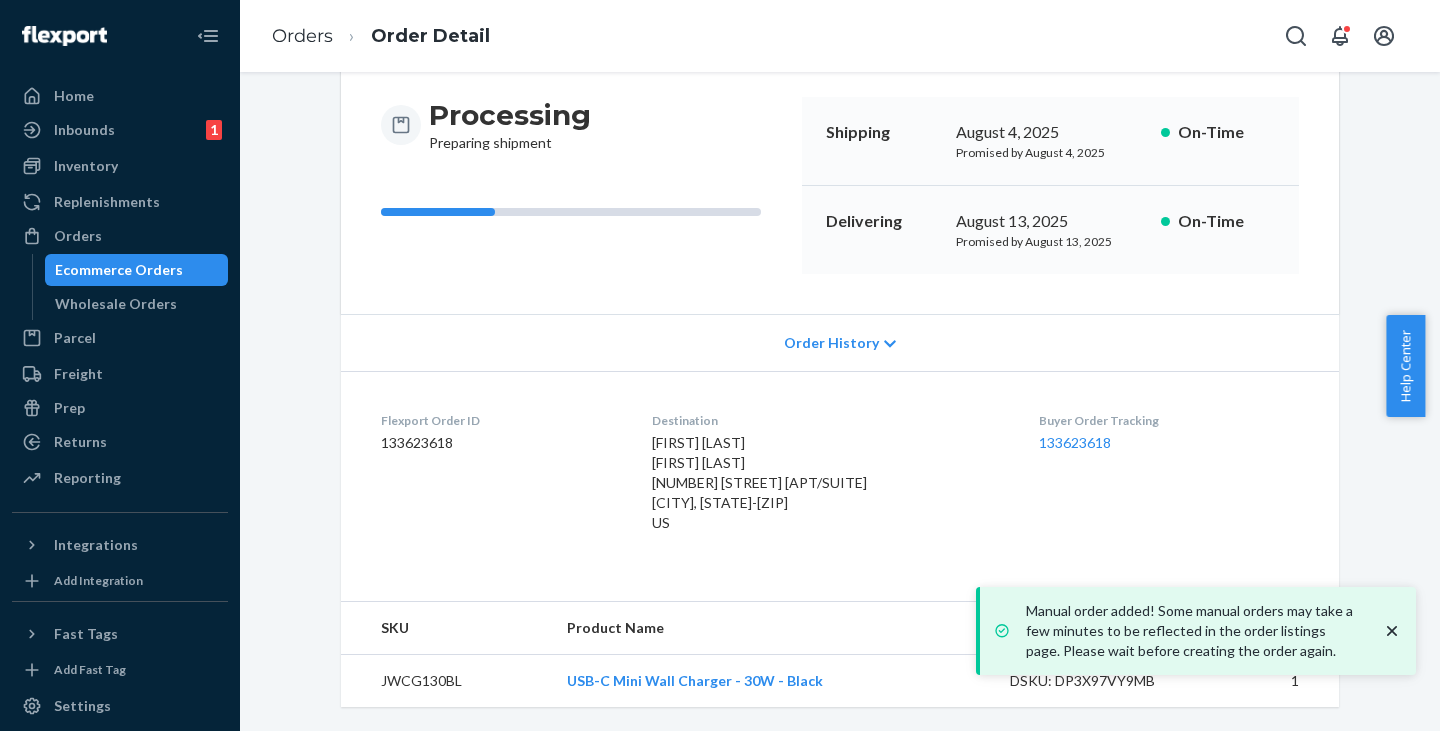 scroll, scrollTop: 0, scrollLeft: 0, axis: both 